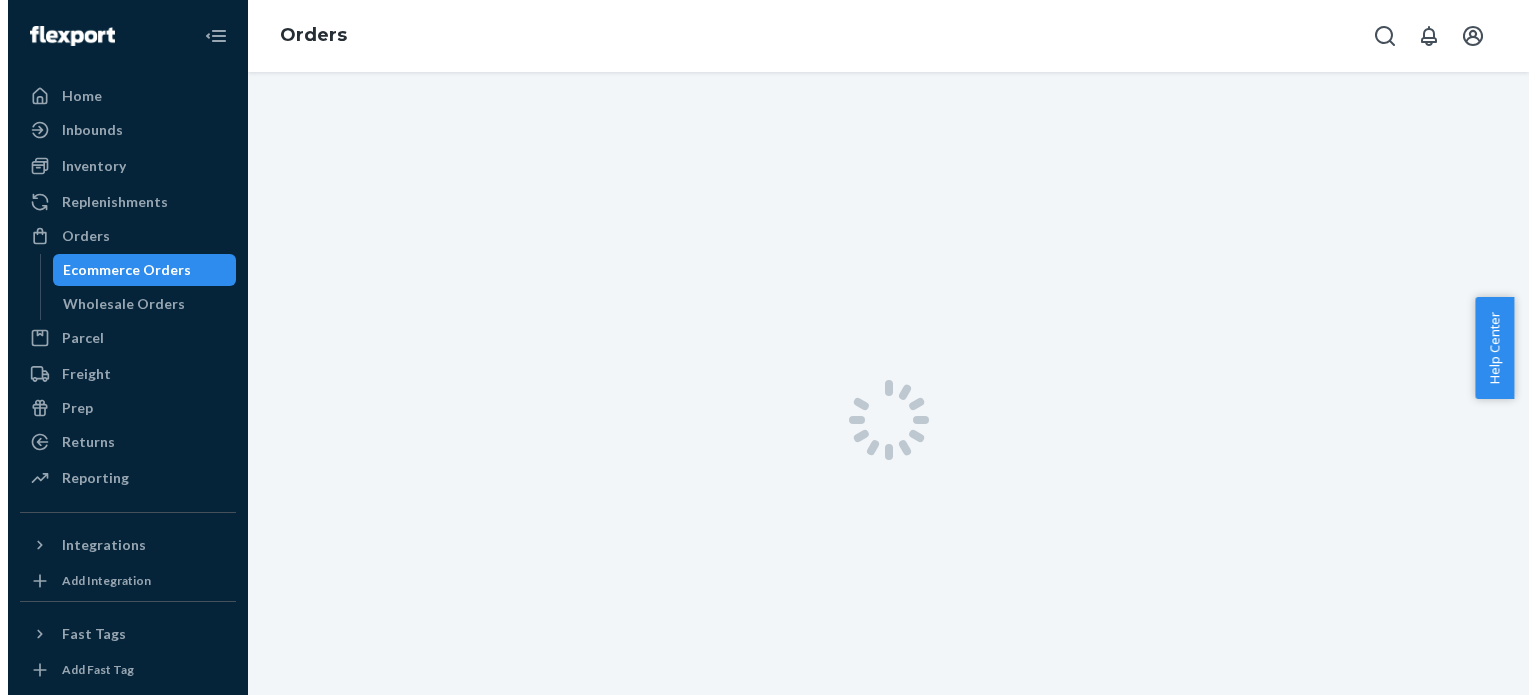 scroll, scrollTop: 0, scrollLeft: 0, axis: both 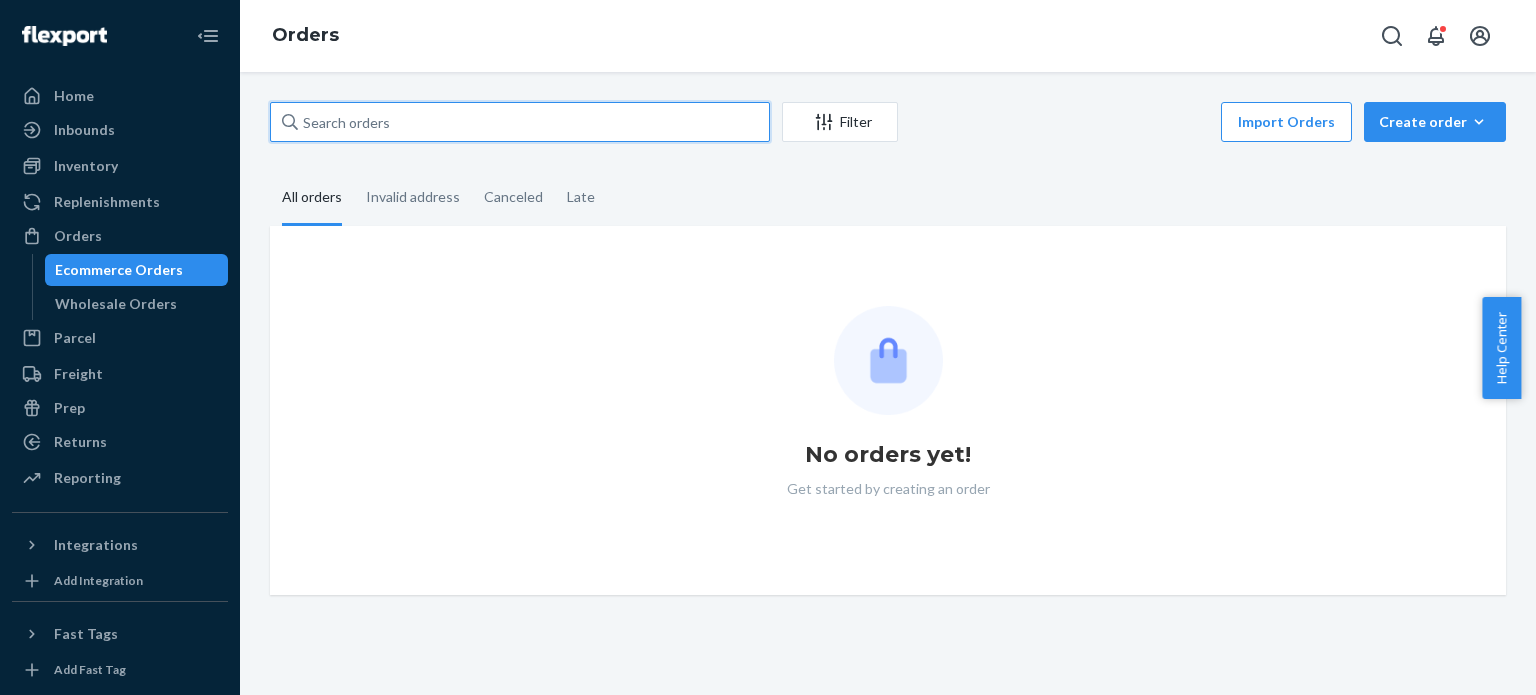 click at bounding box center (520, 122) 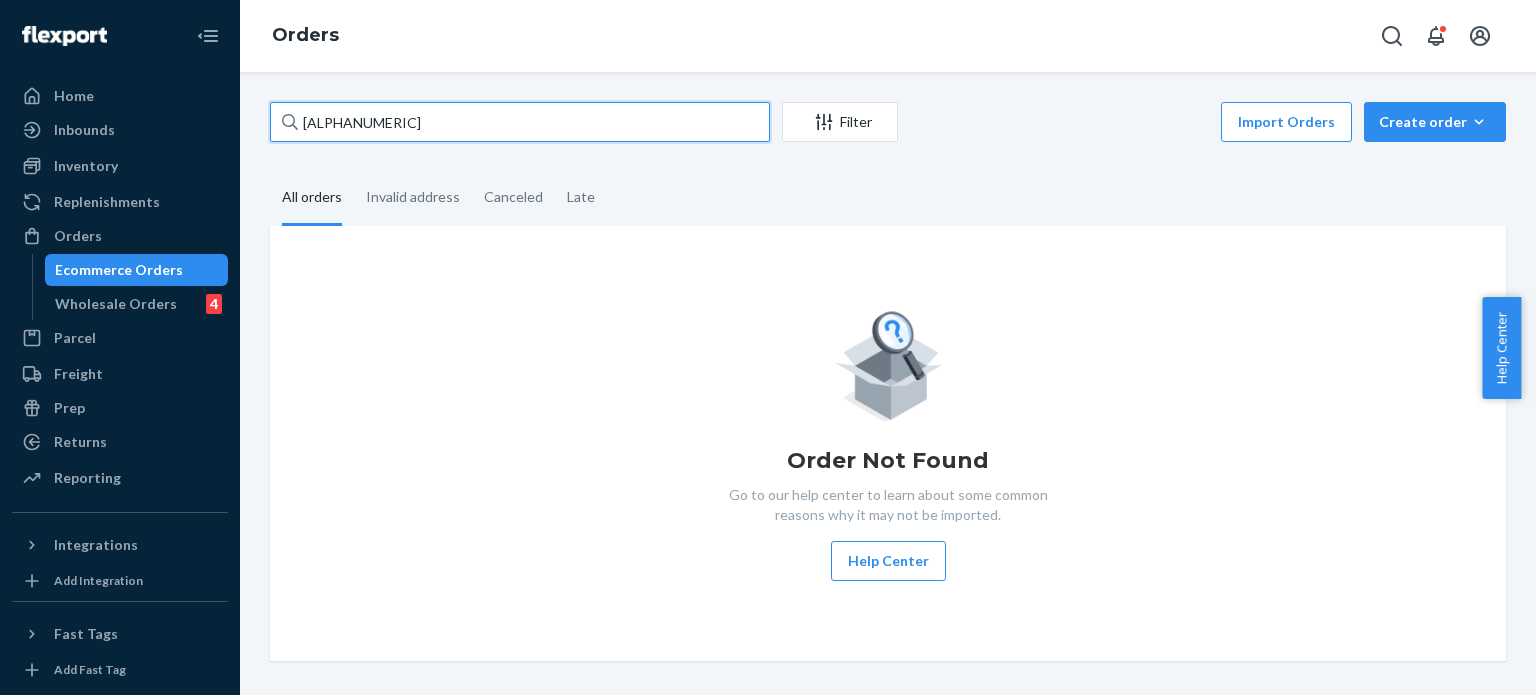 type on "PW120472527" 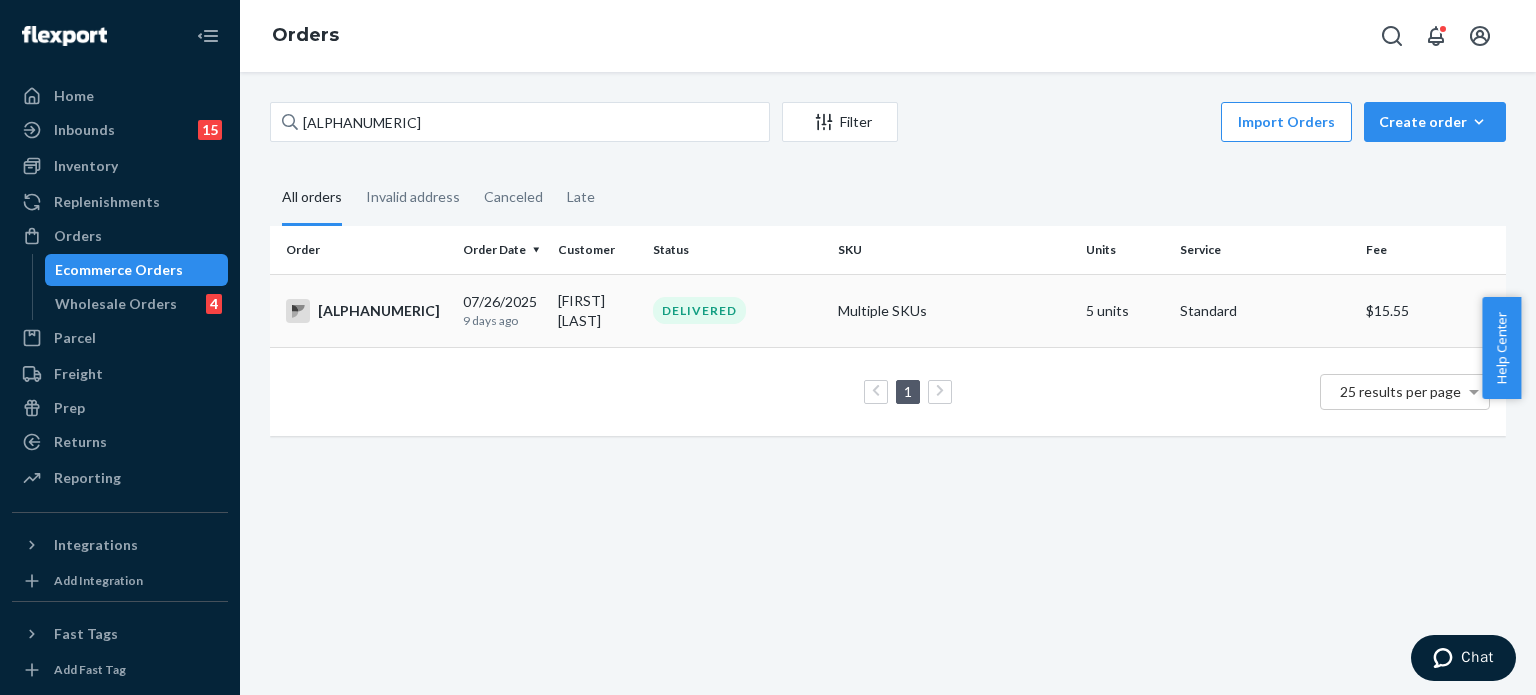 click on "DELIVERED" at bounding box center [737, 310] 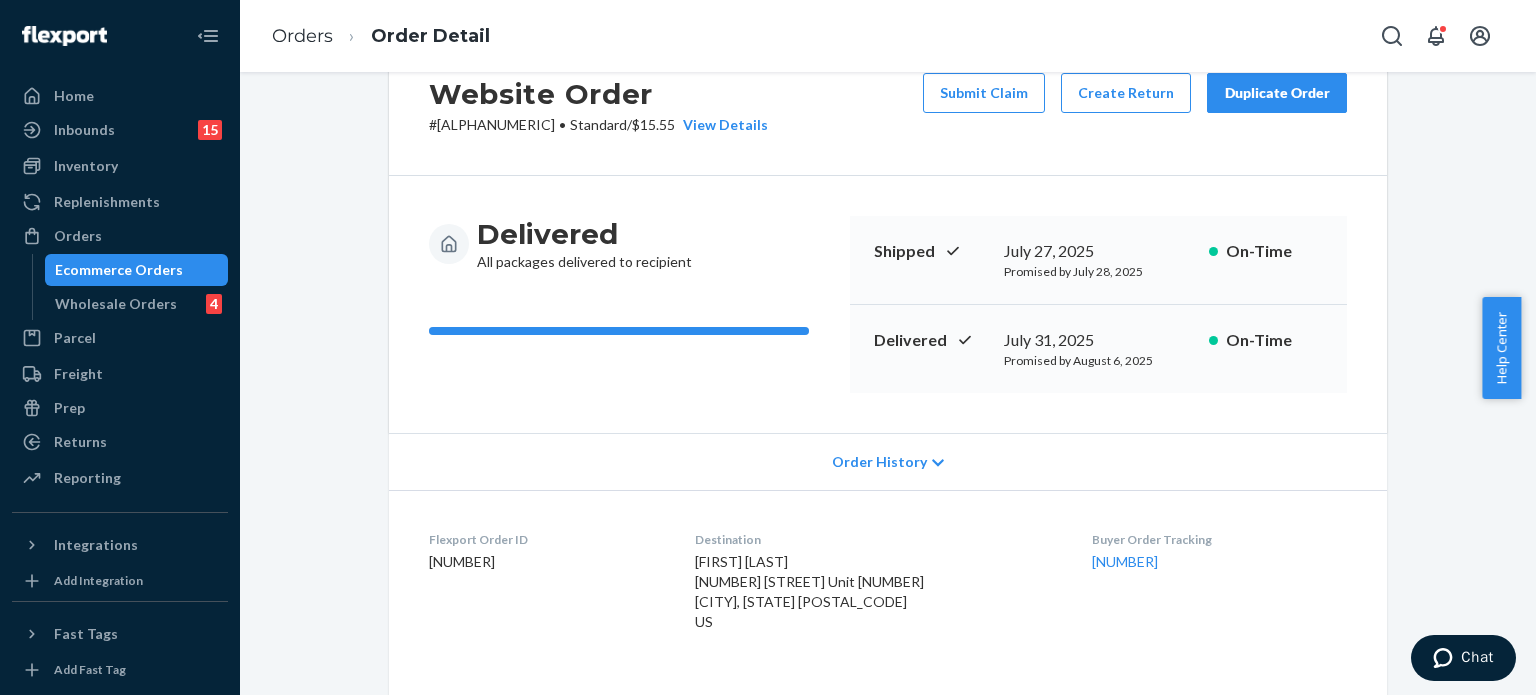 scroll, scrollTop: 0, scrollLeft: 0, axis: both 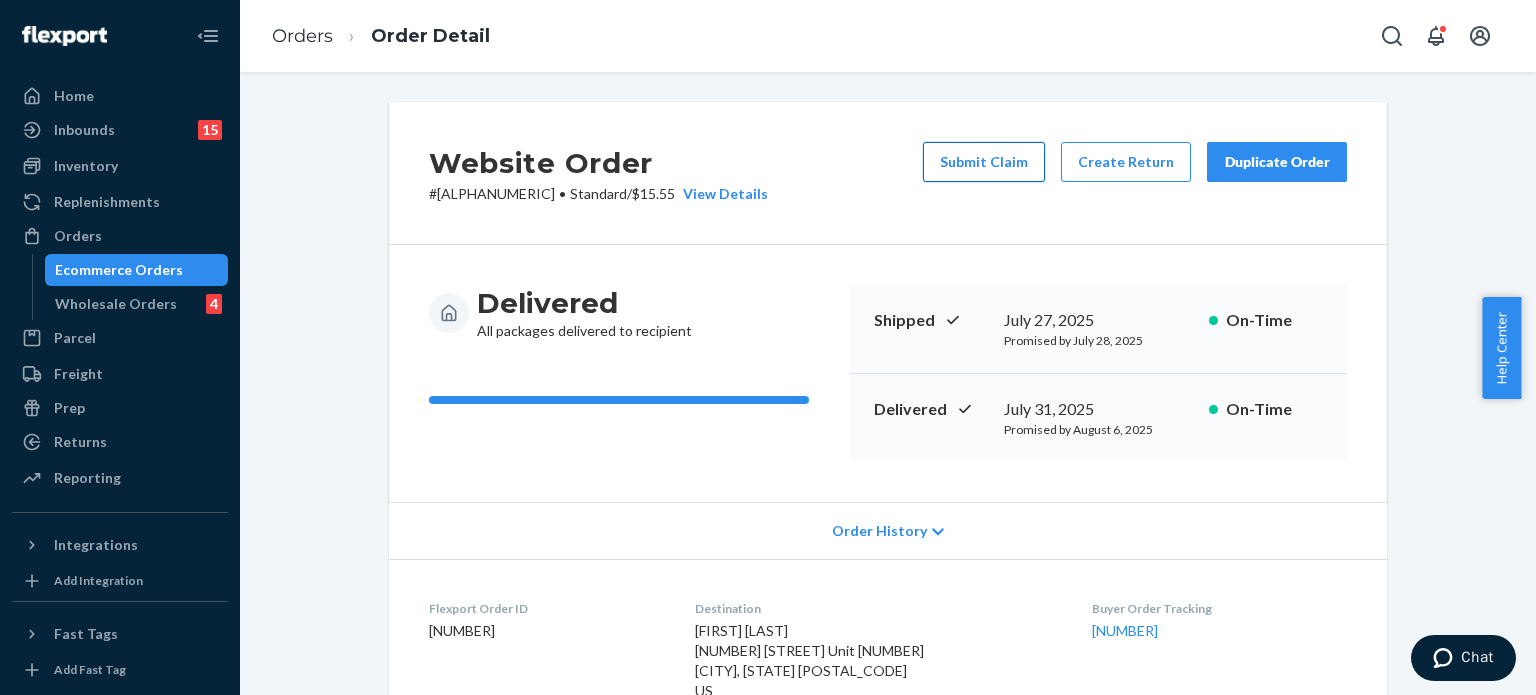 click on "Submit Claim" at bounding box center [984, 162] 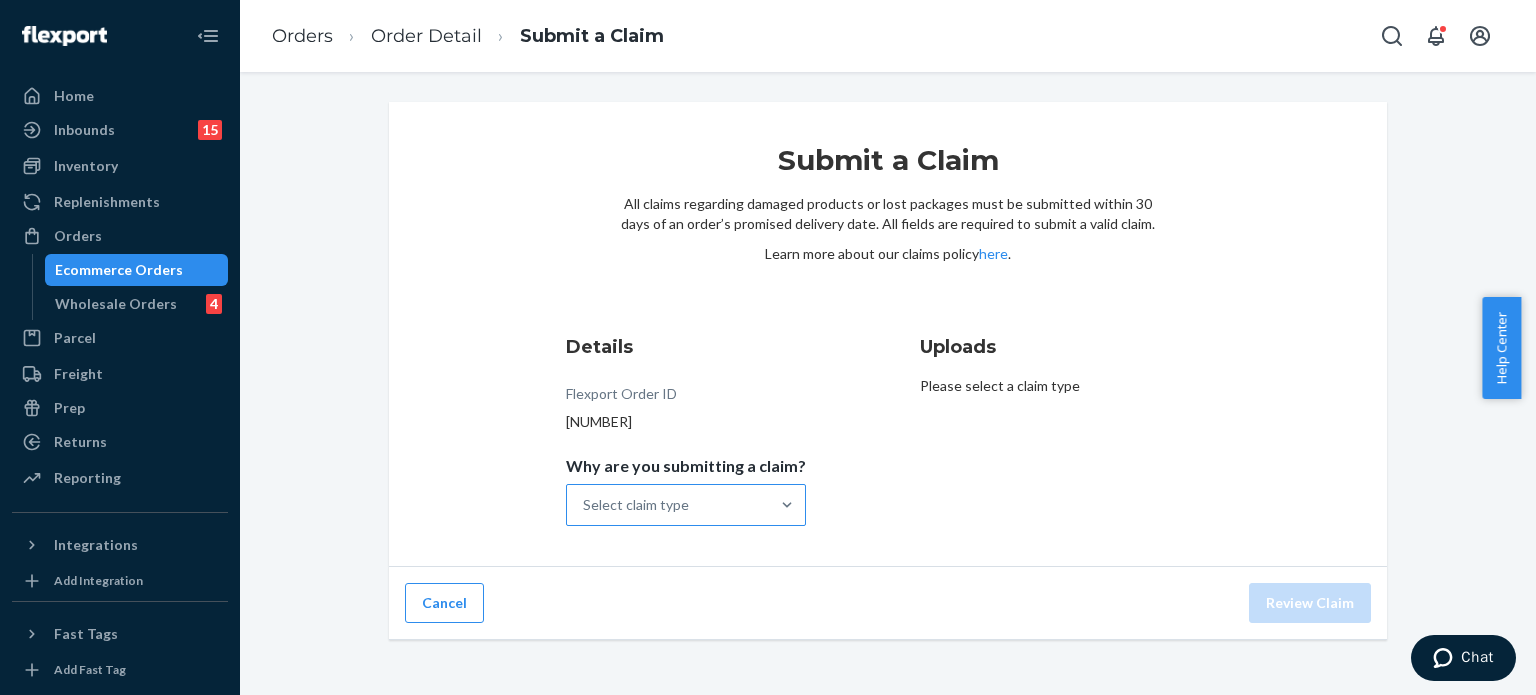 click on "Select claim type" at bounding box center (668, 505) 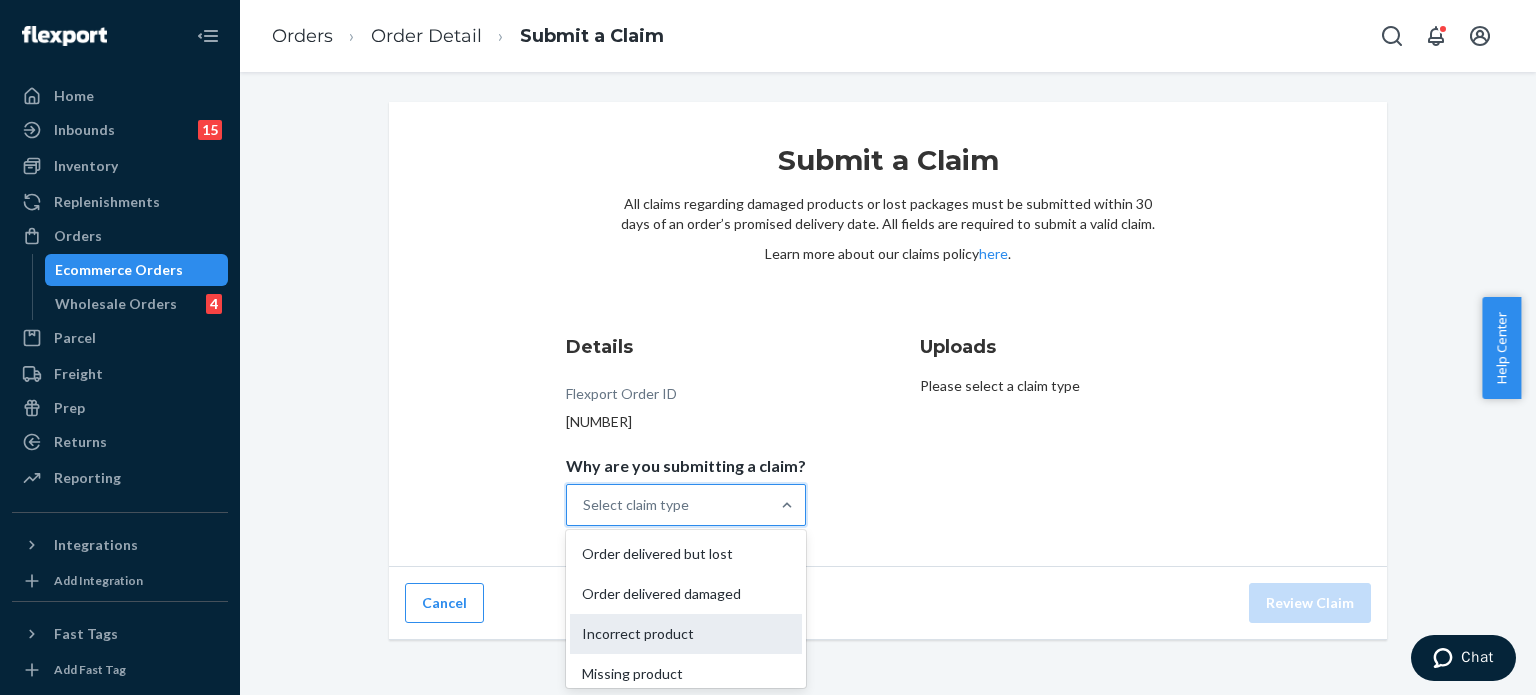 click on "Incorrect product" at bounding box center (686, 634) 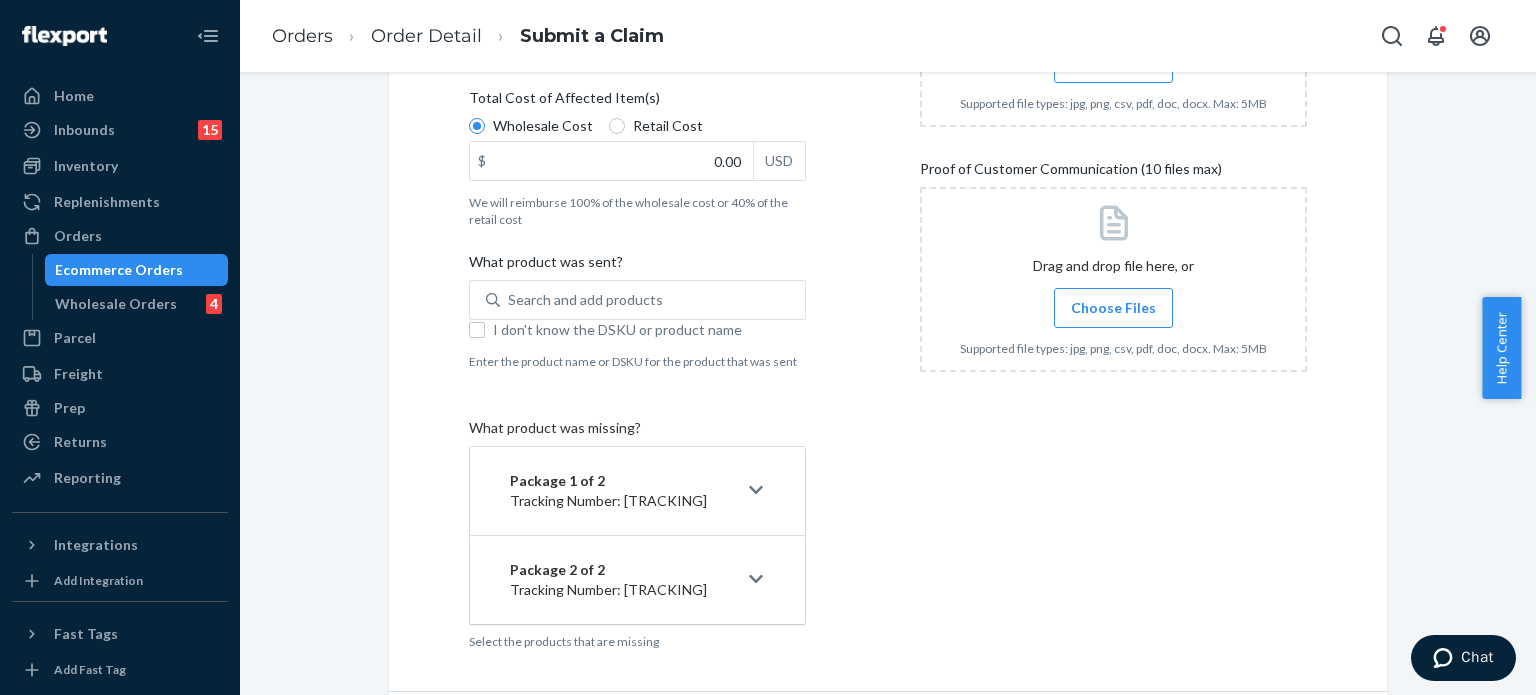 scroll, scrollTop: 570, scrollLeft: 0, axis: vertical 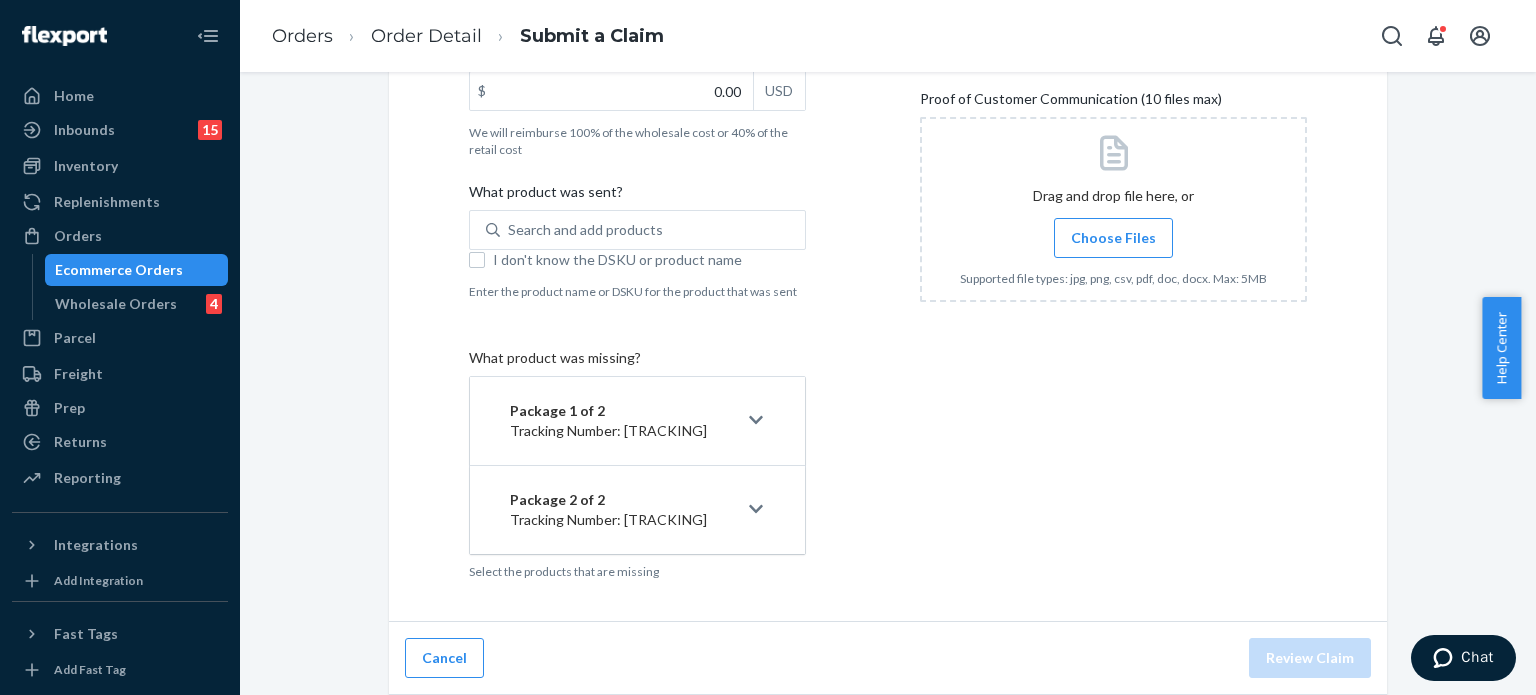 click 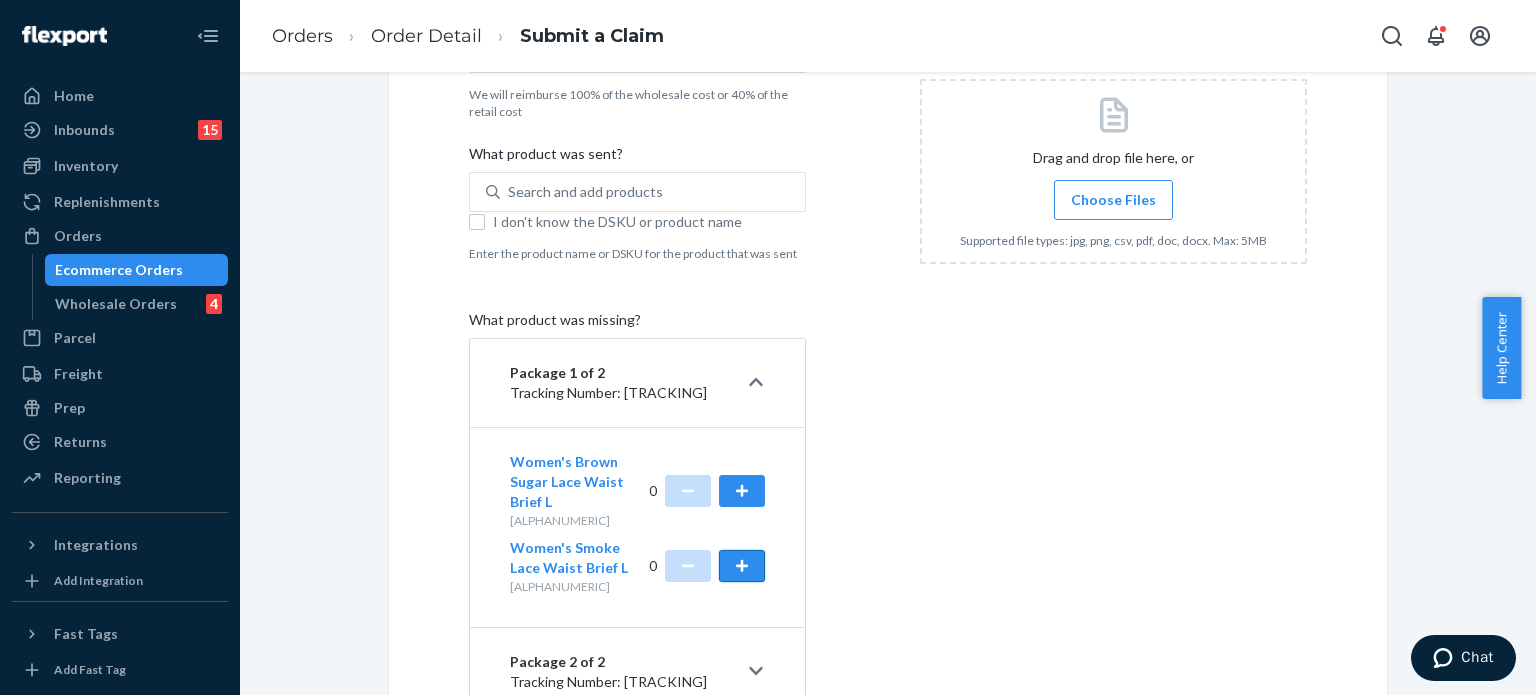 click at bounding box center (742, 566) 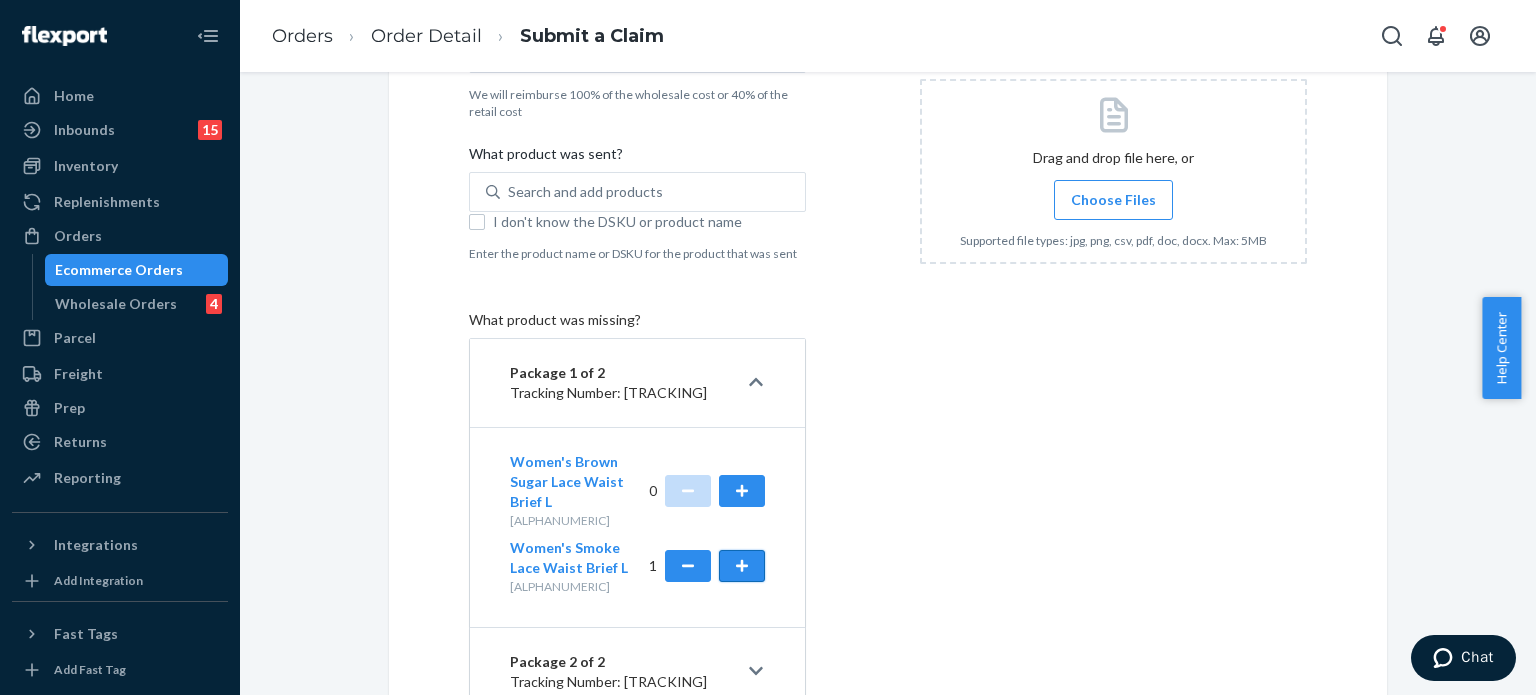 click at bounding box center (742, 566) 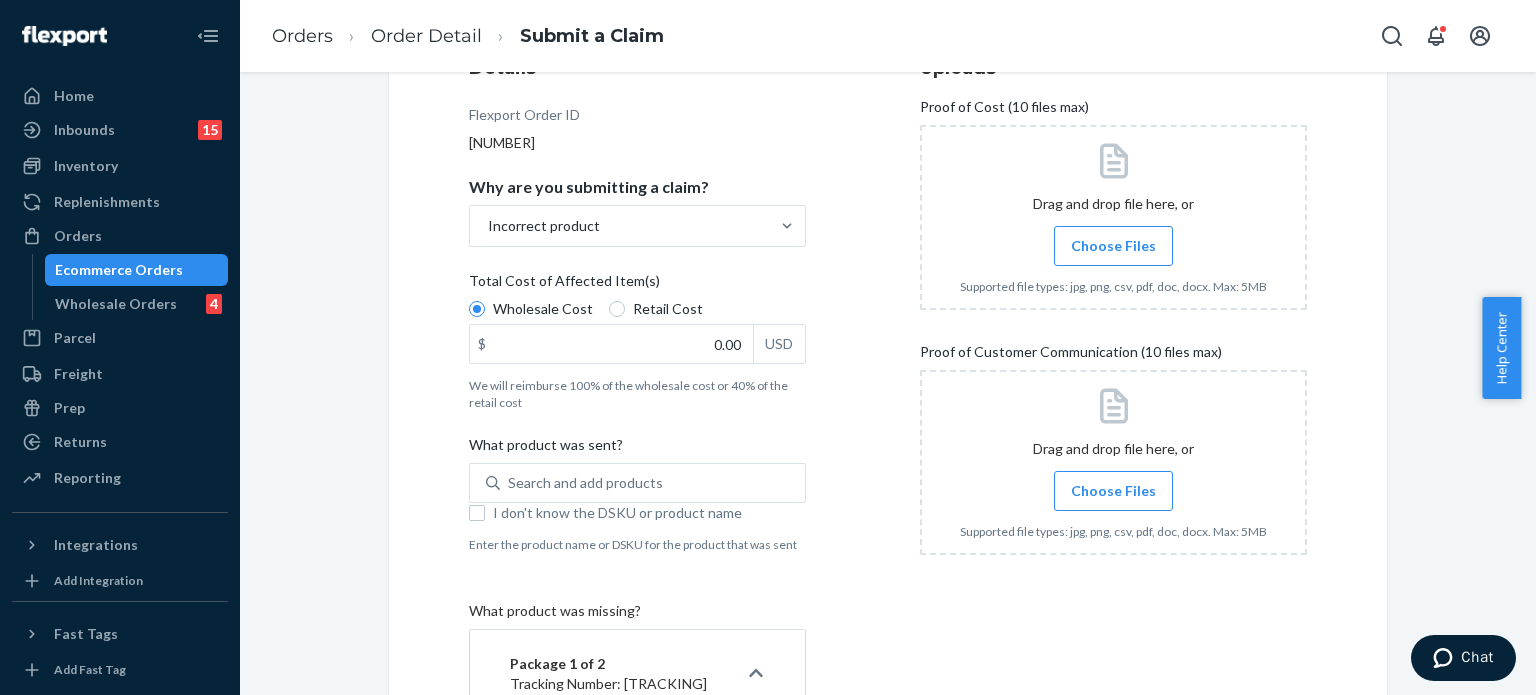 scroll, scrollTop: 274, scrollLeft: 0, axis: vertical 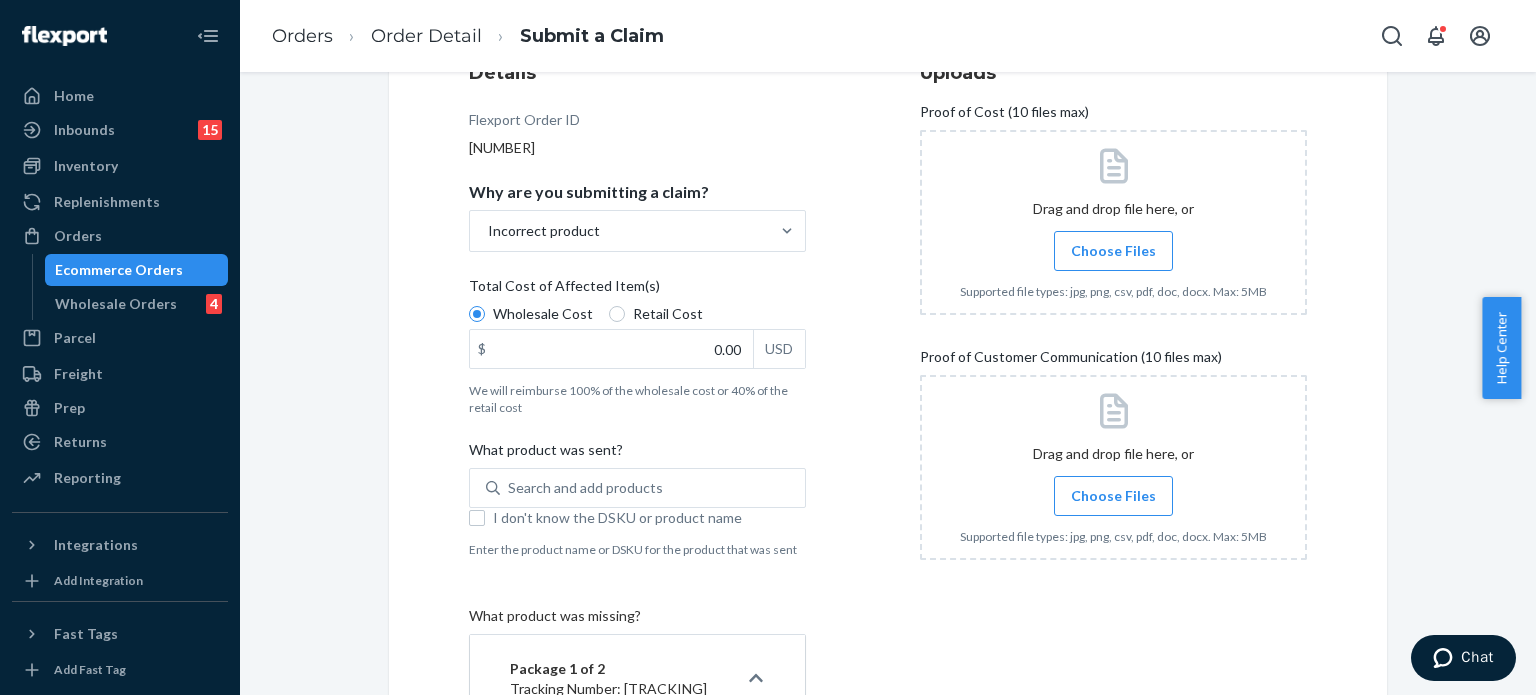 click on "Choose Files" at bounding box center [1113, 251] 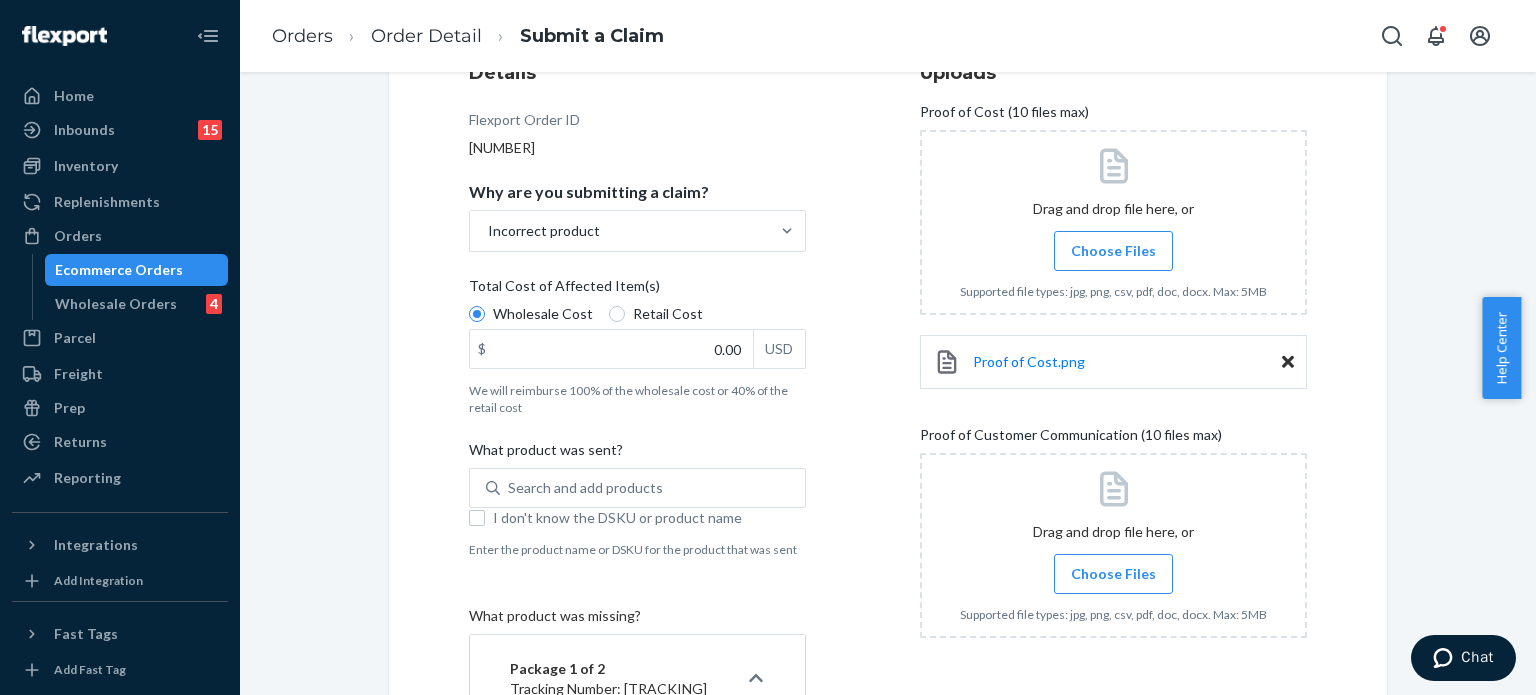 click on "Choose Files" at bounding box center (1113, 251) 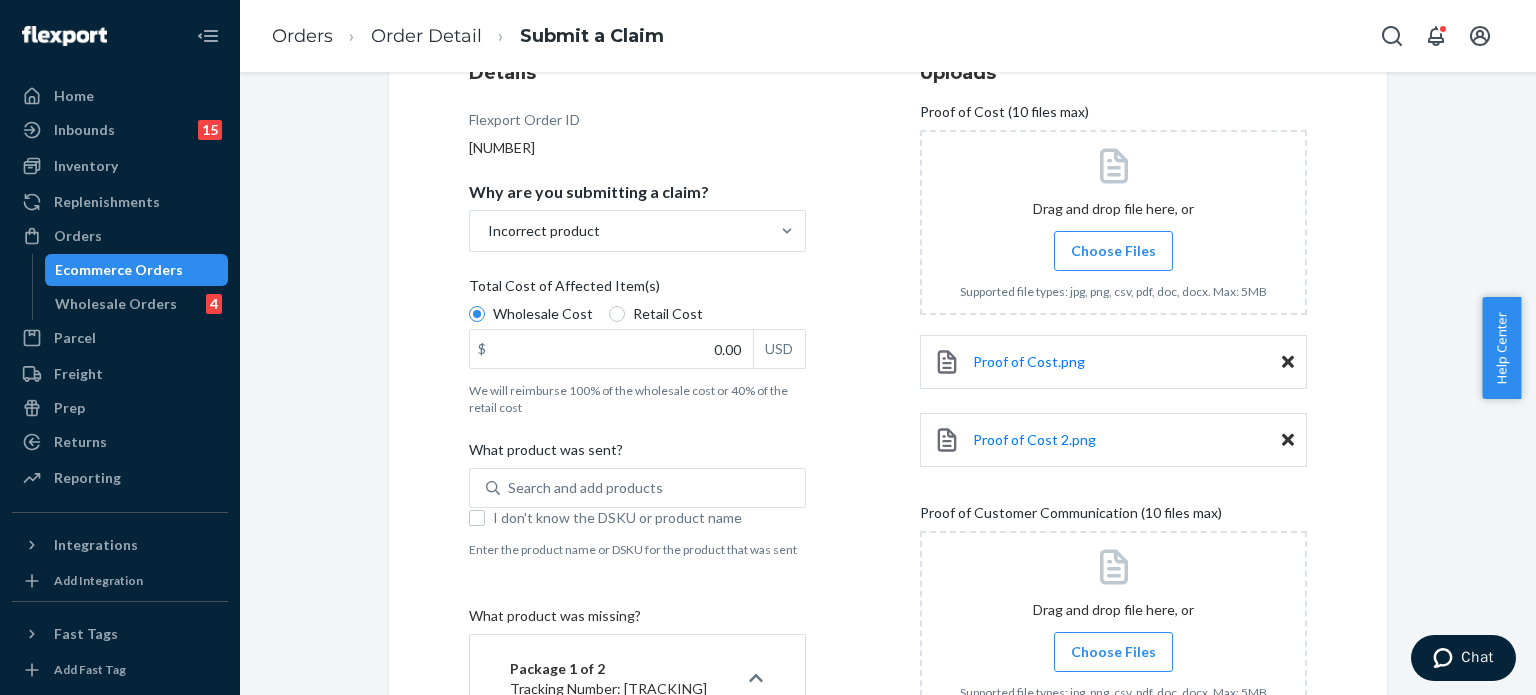 click on "Choose Files" at bounding box center [1113, 652] 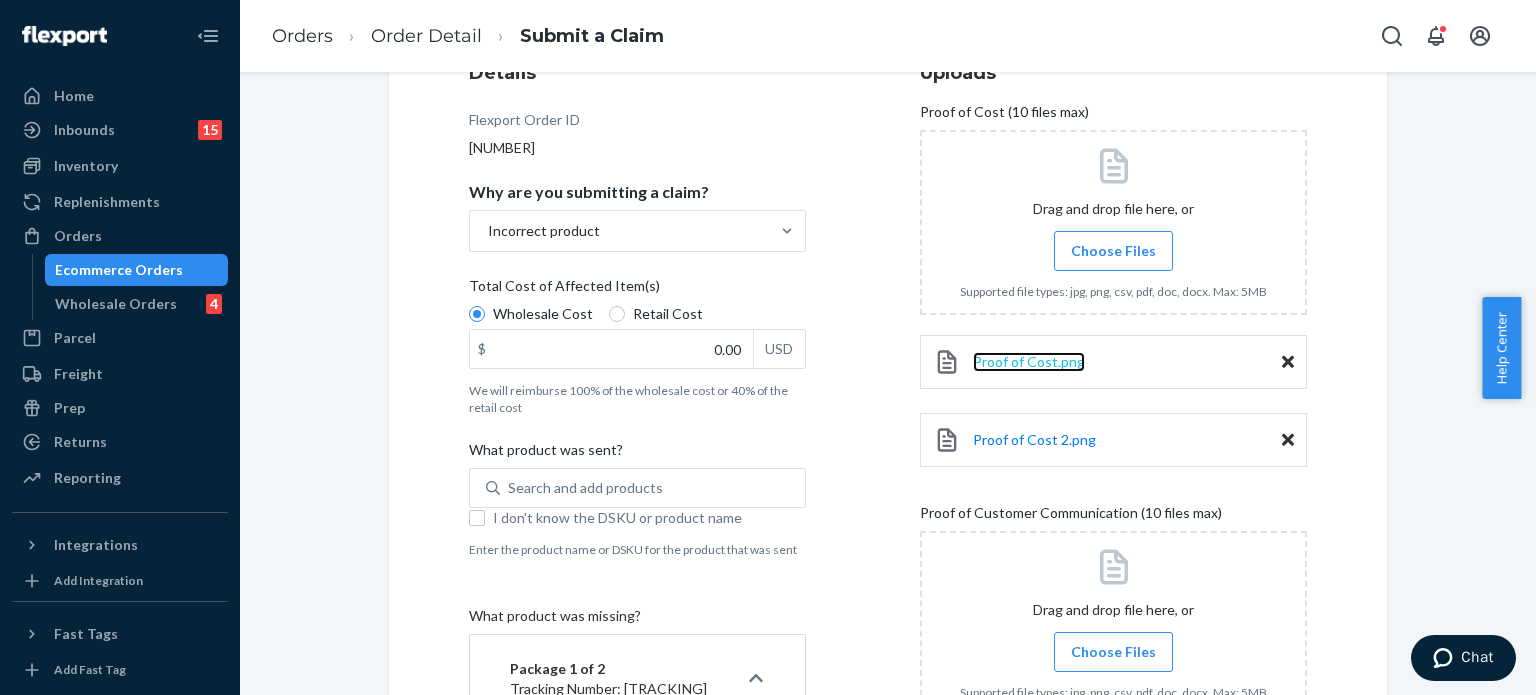 click on "Proof of Cost.png" at bounding box center (1029, 361) 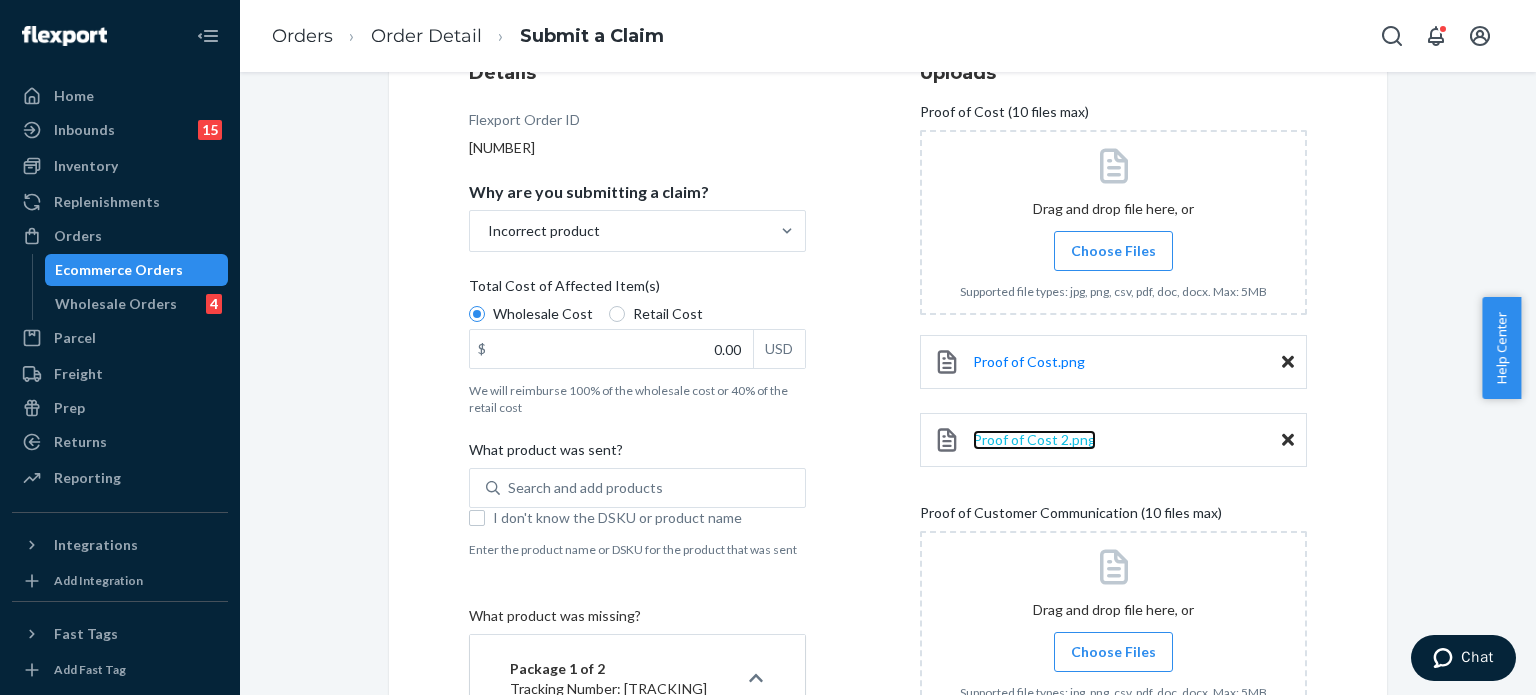 click on "Proof of Cost 2.png" at bounding box center (1034, 439) 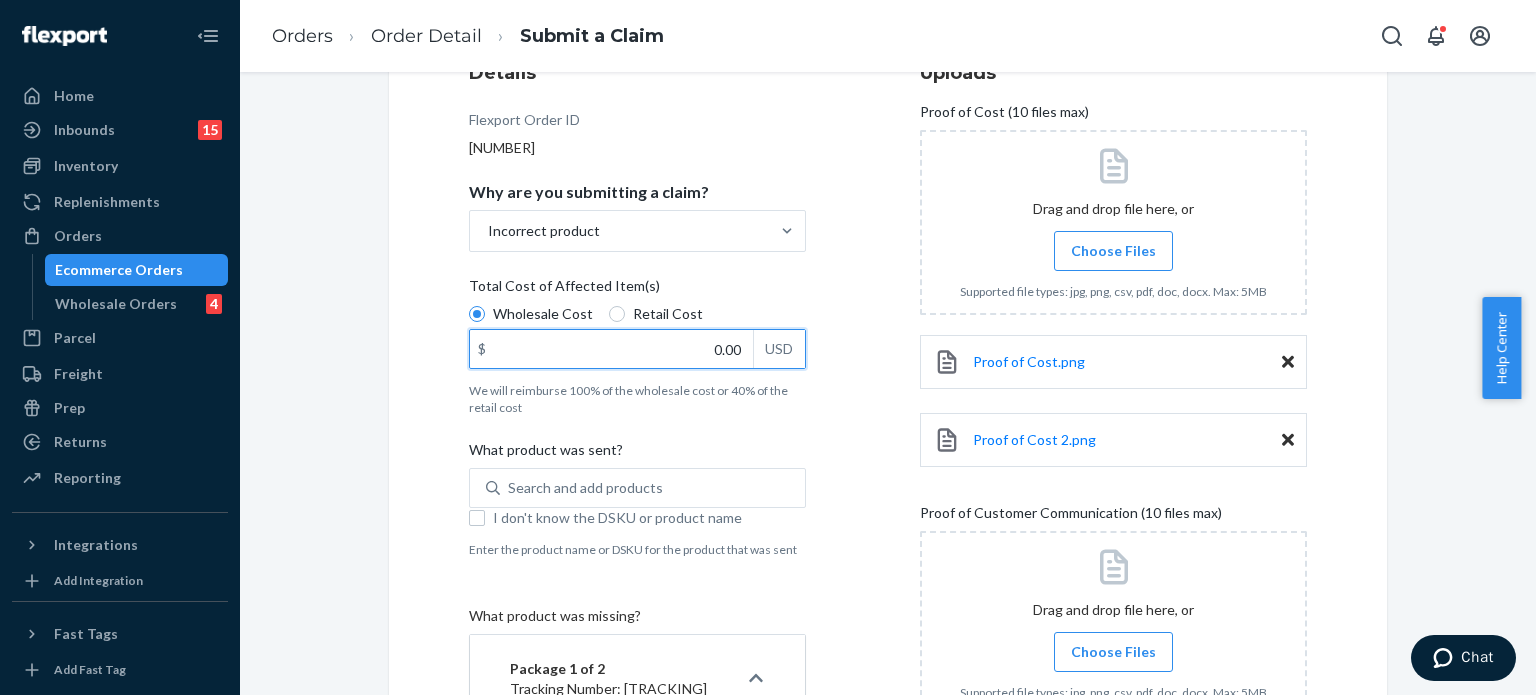click on "0.00" at bounding box center [611, 349] 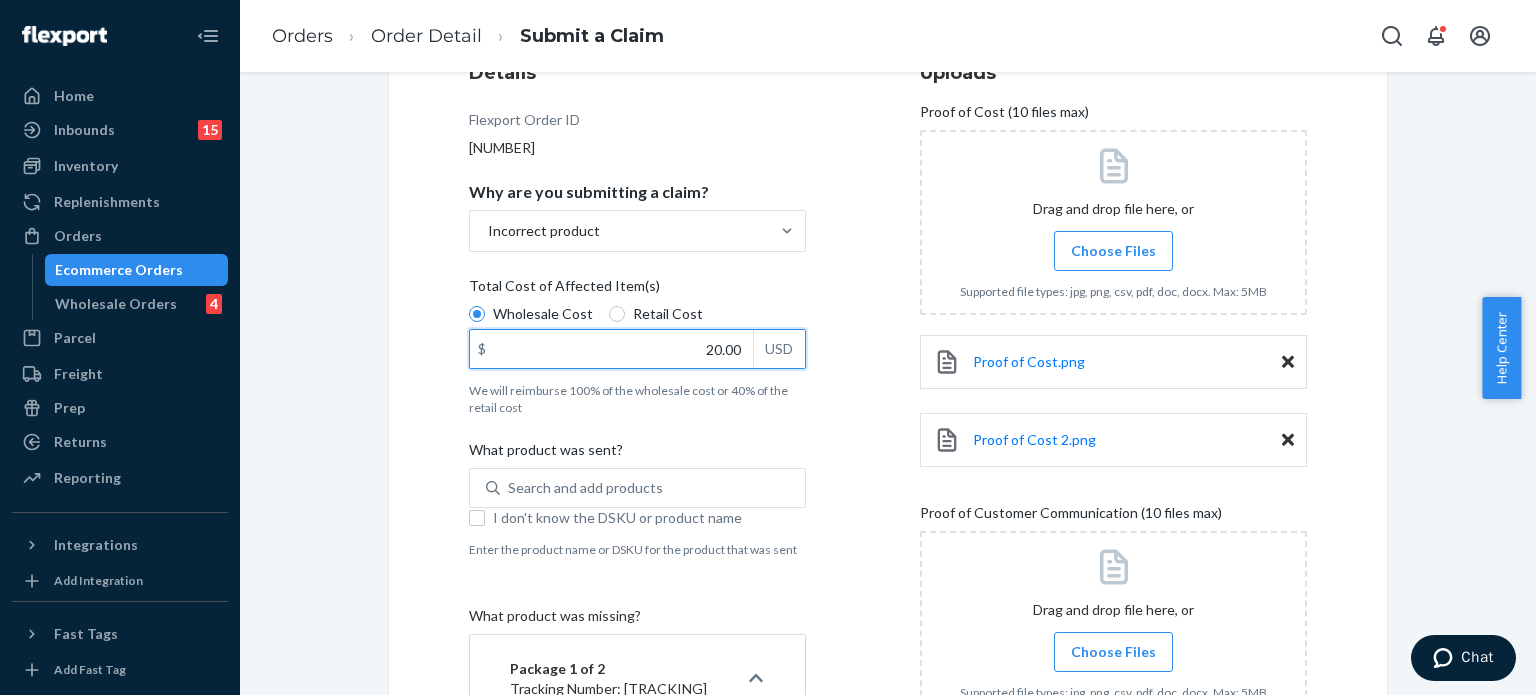 type on "20.00" 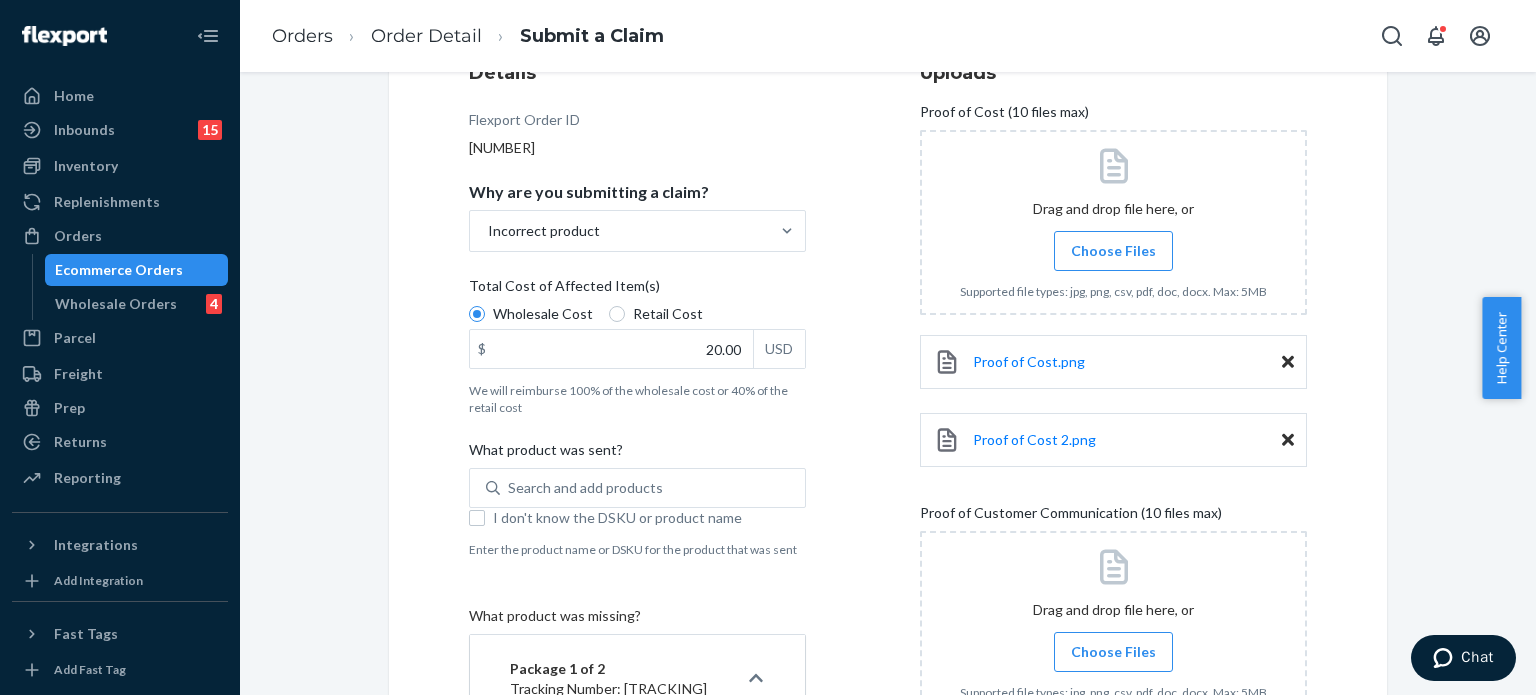 click on "Retail Cost" at bounding box center [668, 314] 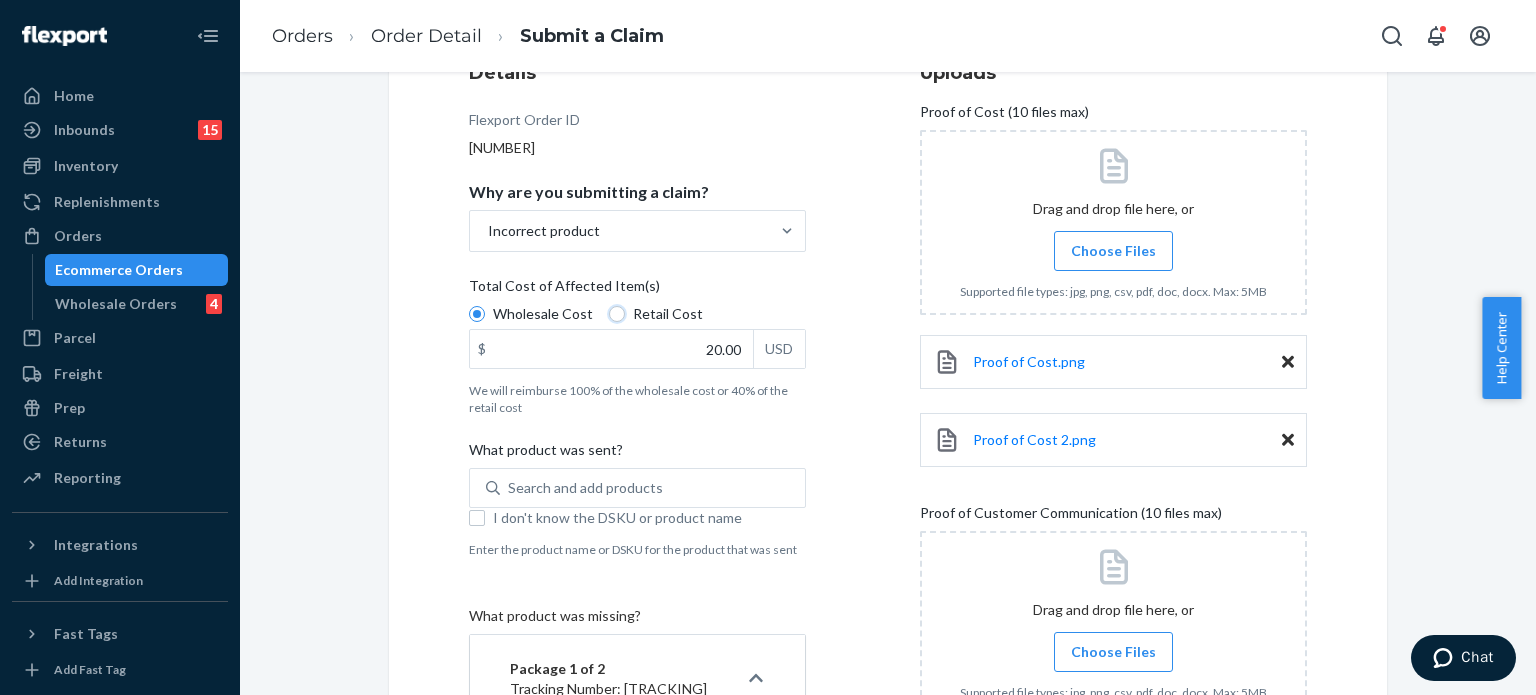 click on "Retail Cost" at bounding box center [617, 314] 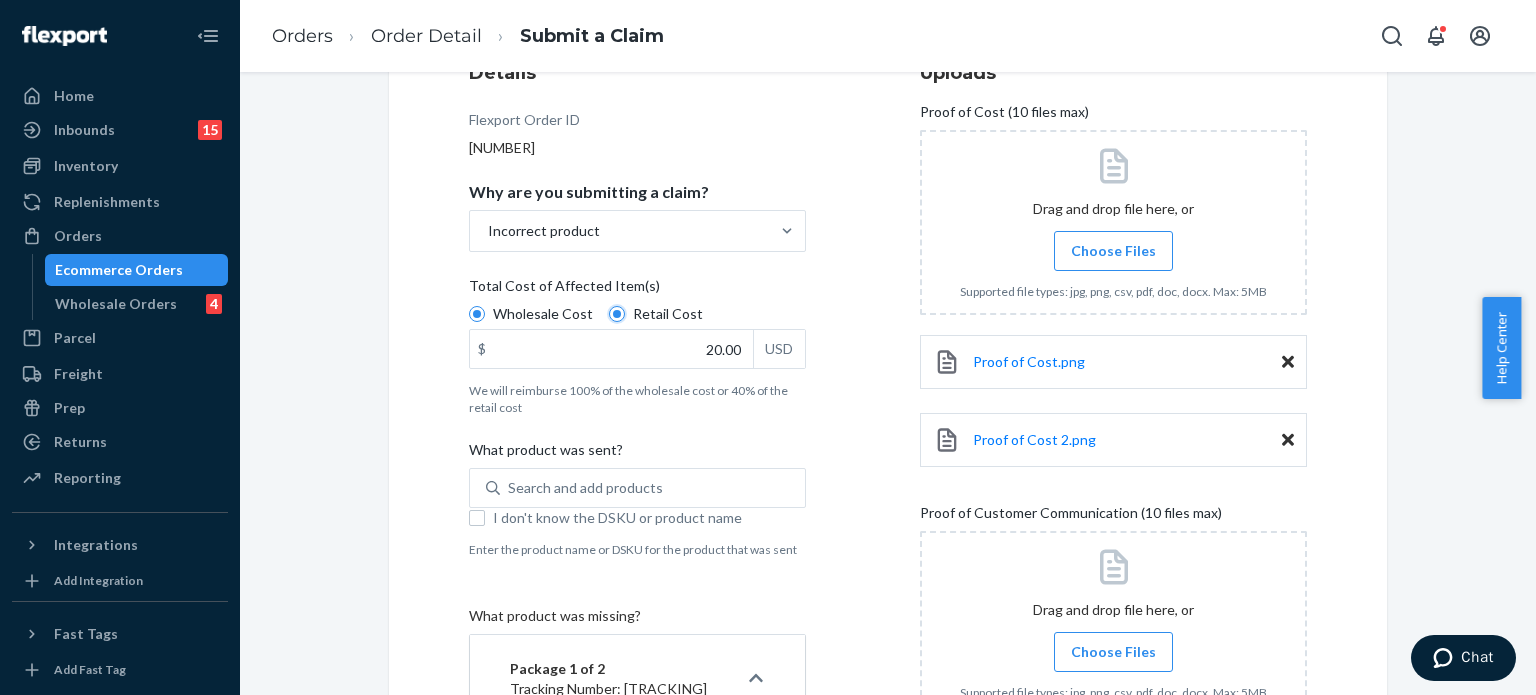 radio on "true" 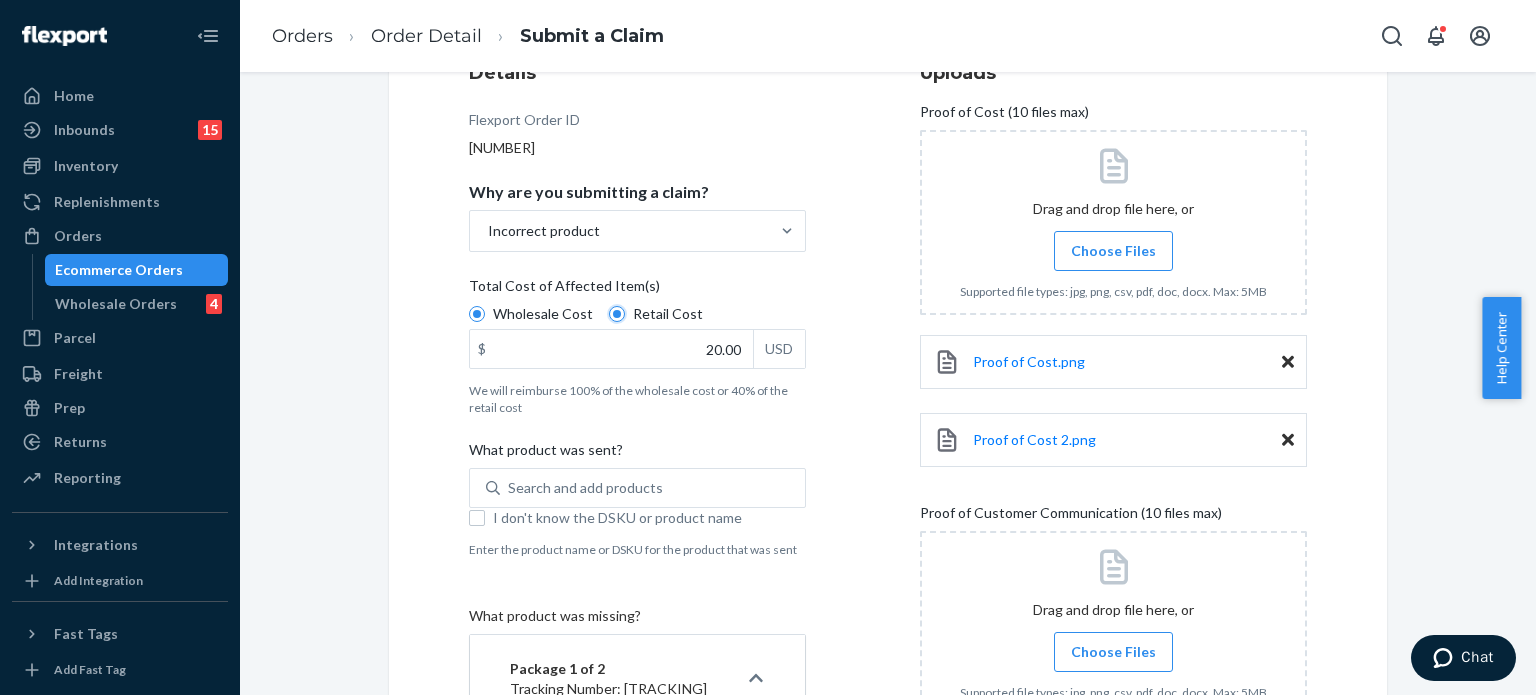 radio on "false" 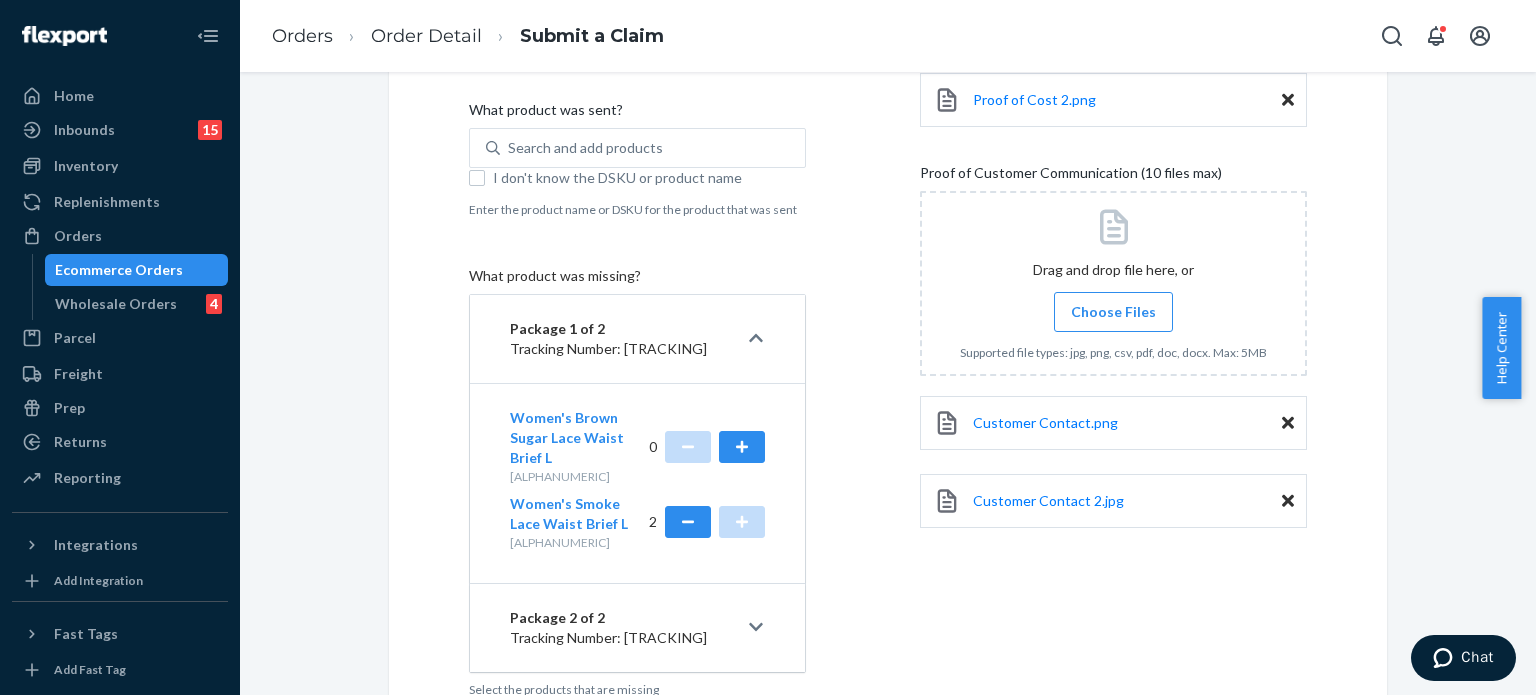 scroll, scrollTop: 769, scrollLeft: 0, axis: vertical 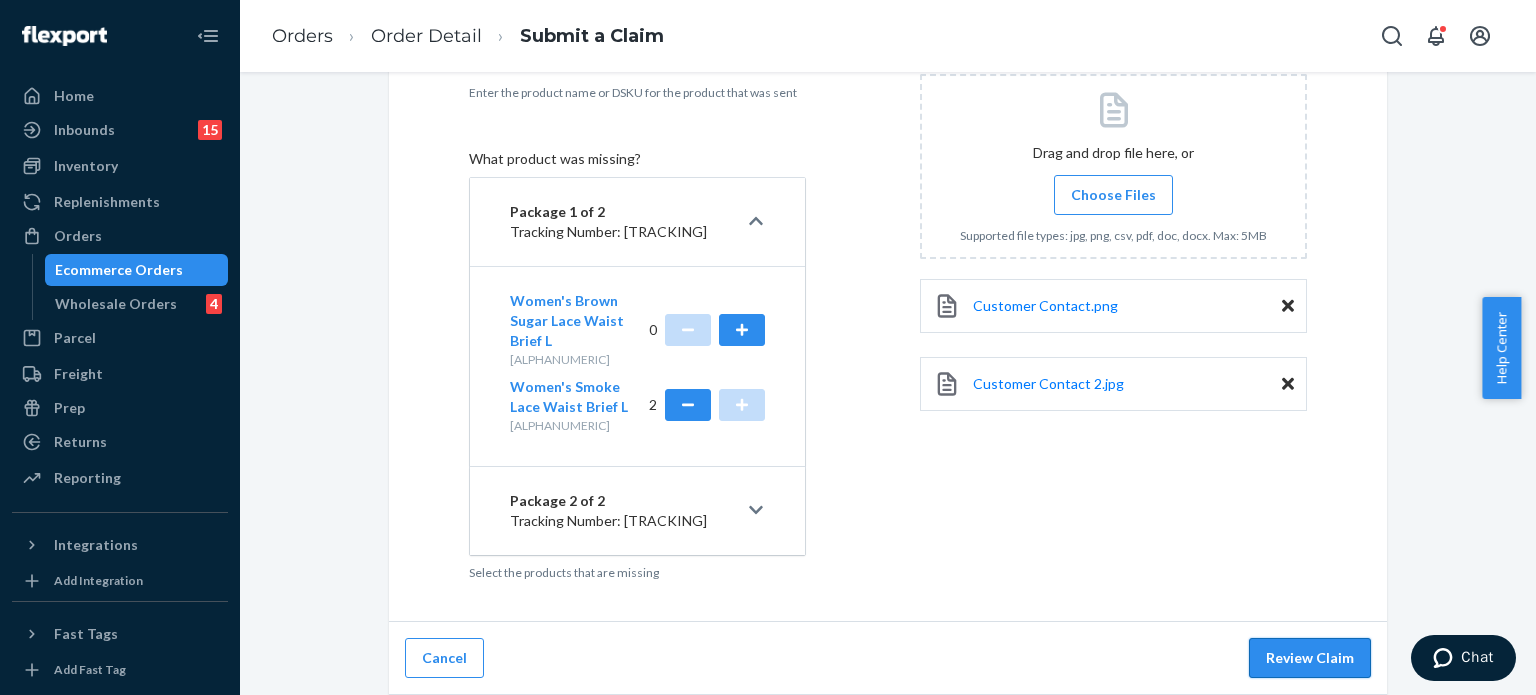 click on "Review Claim" at bounding box center [1310, 658] 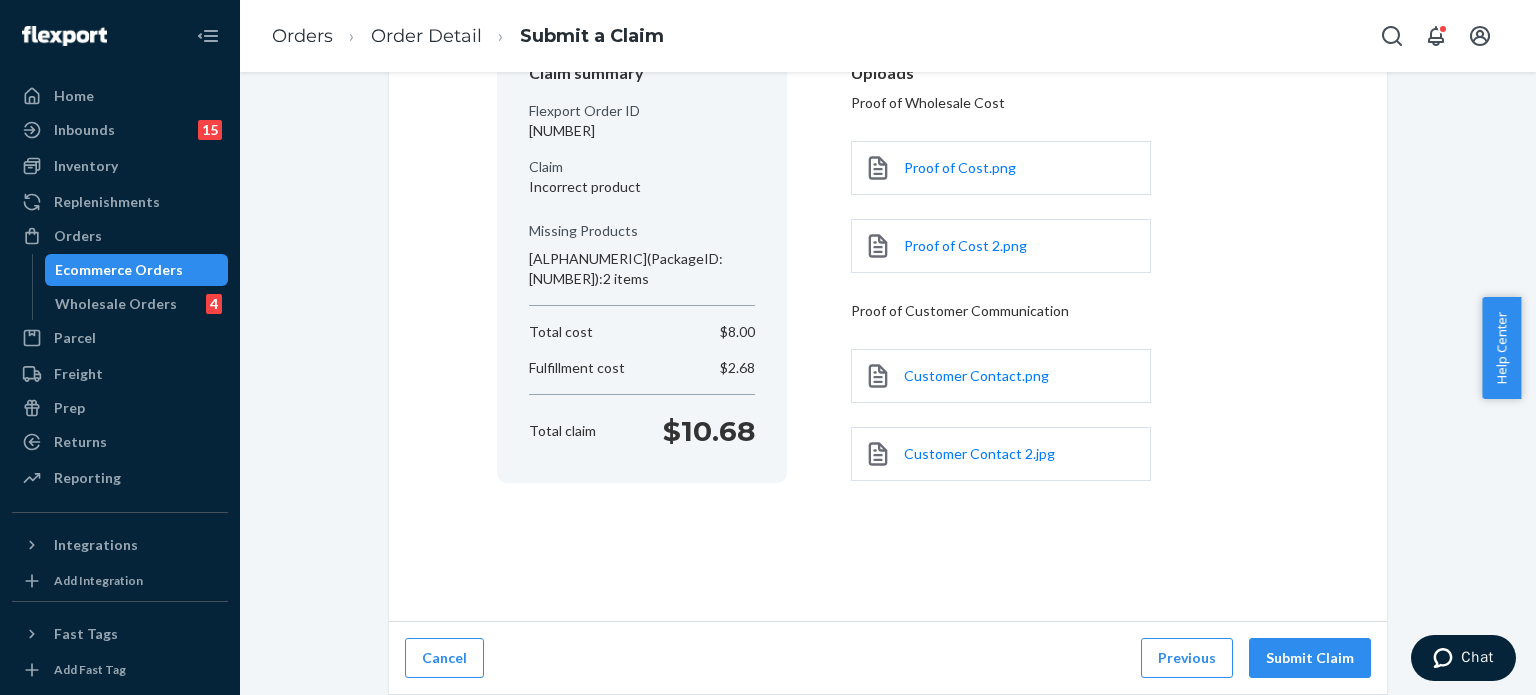 scroll, scrollTop: 209, scrollLeft: 0, axis: vertical 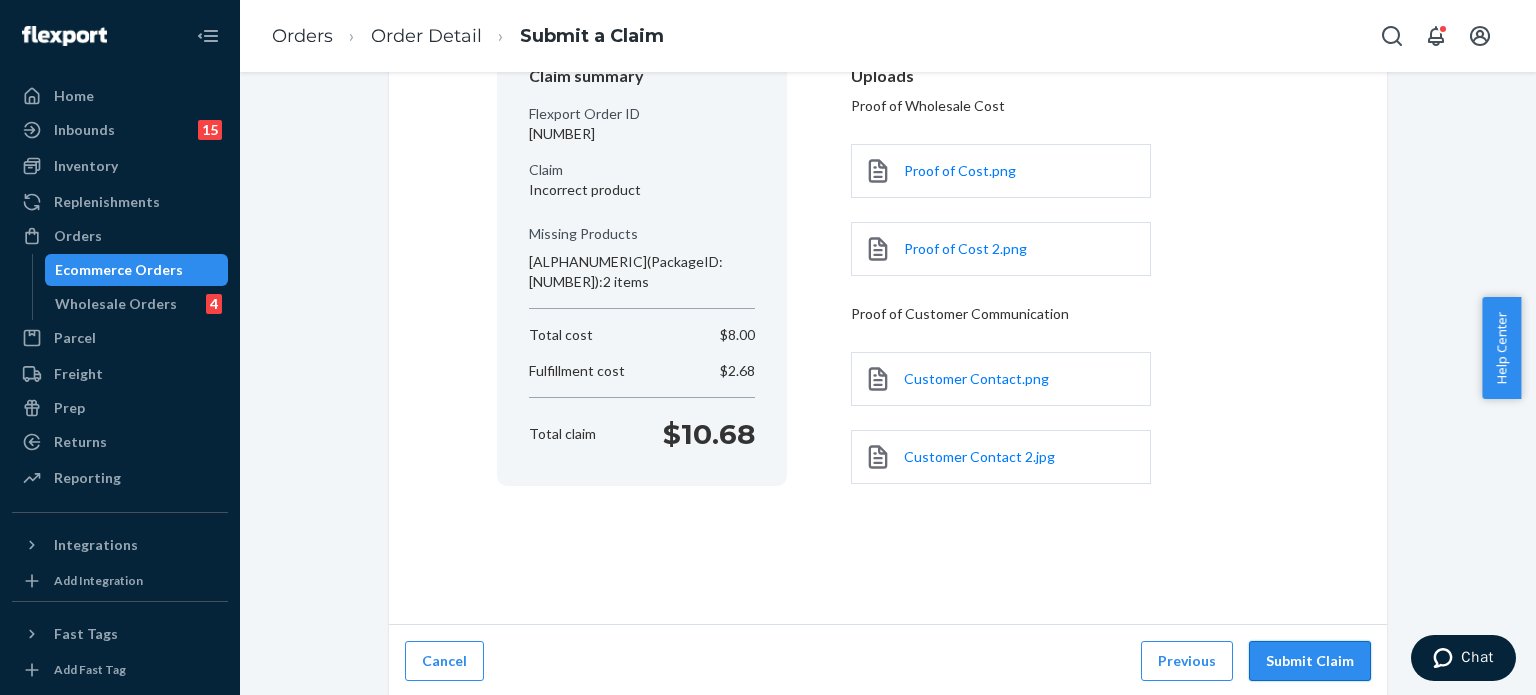 click on "Submit Claim" at bounding box center [1310, 661] 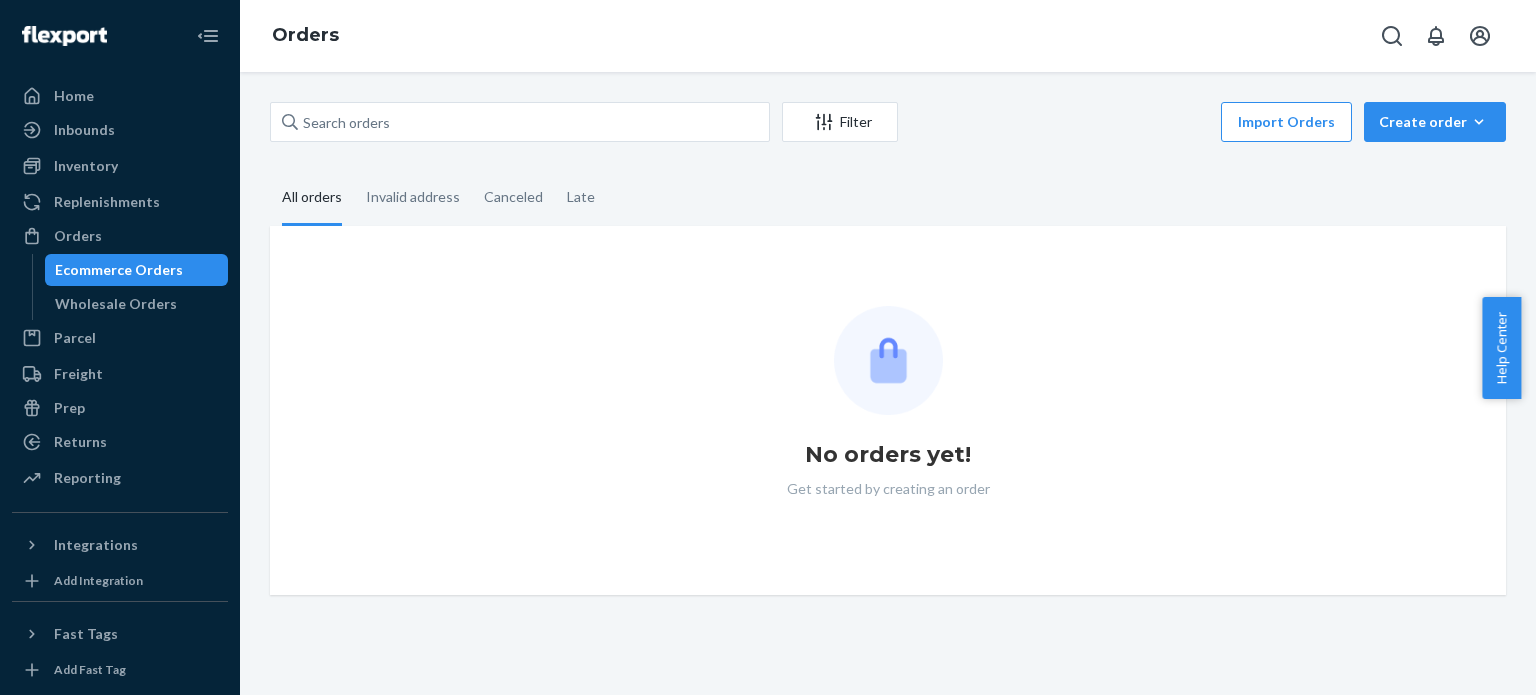 scroll, scrollTop: 0, scrollLeft: 0, axis: both 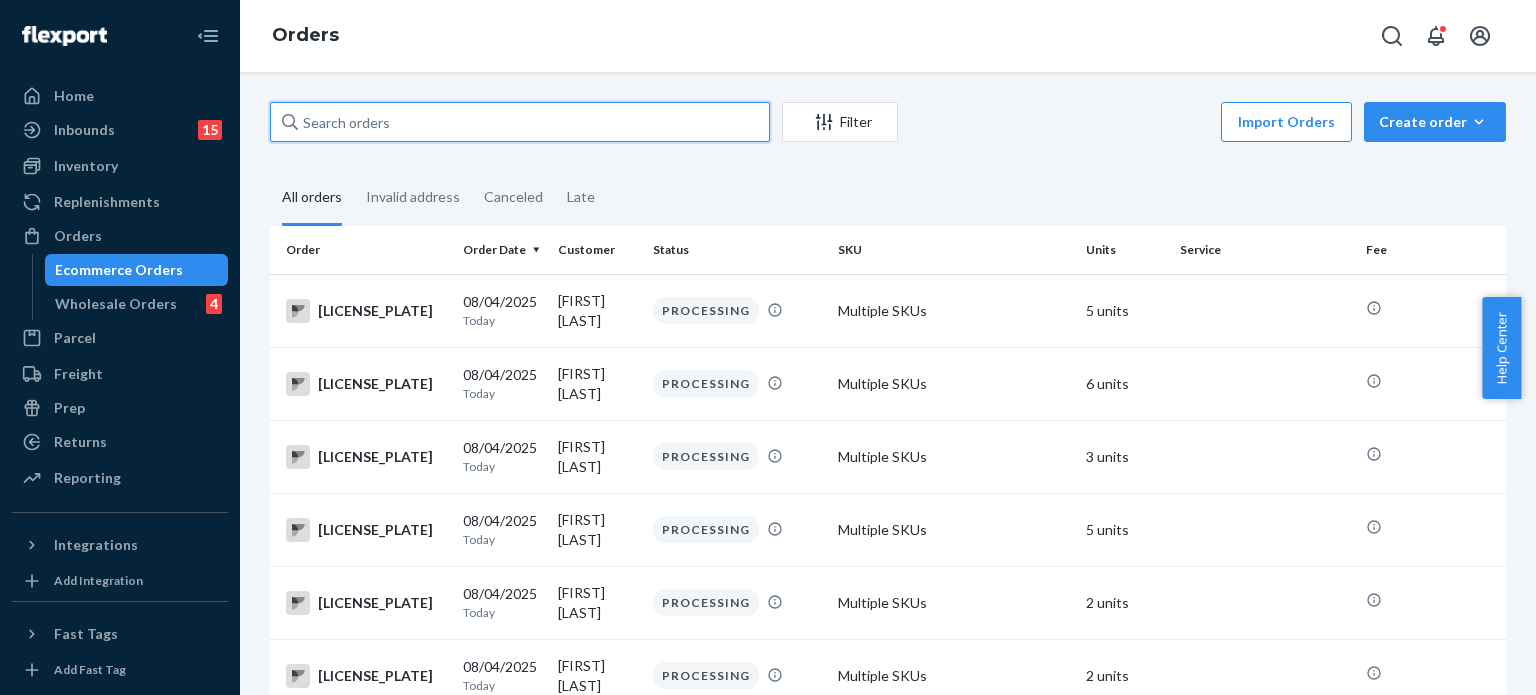 click at bounding box center [520, 122] 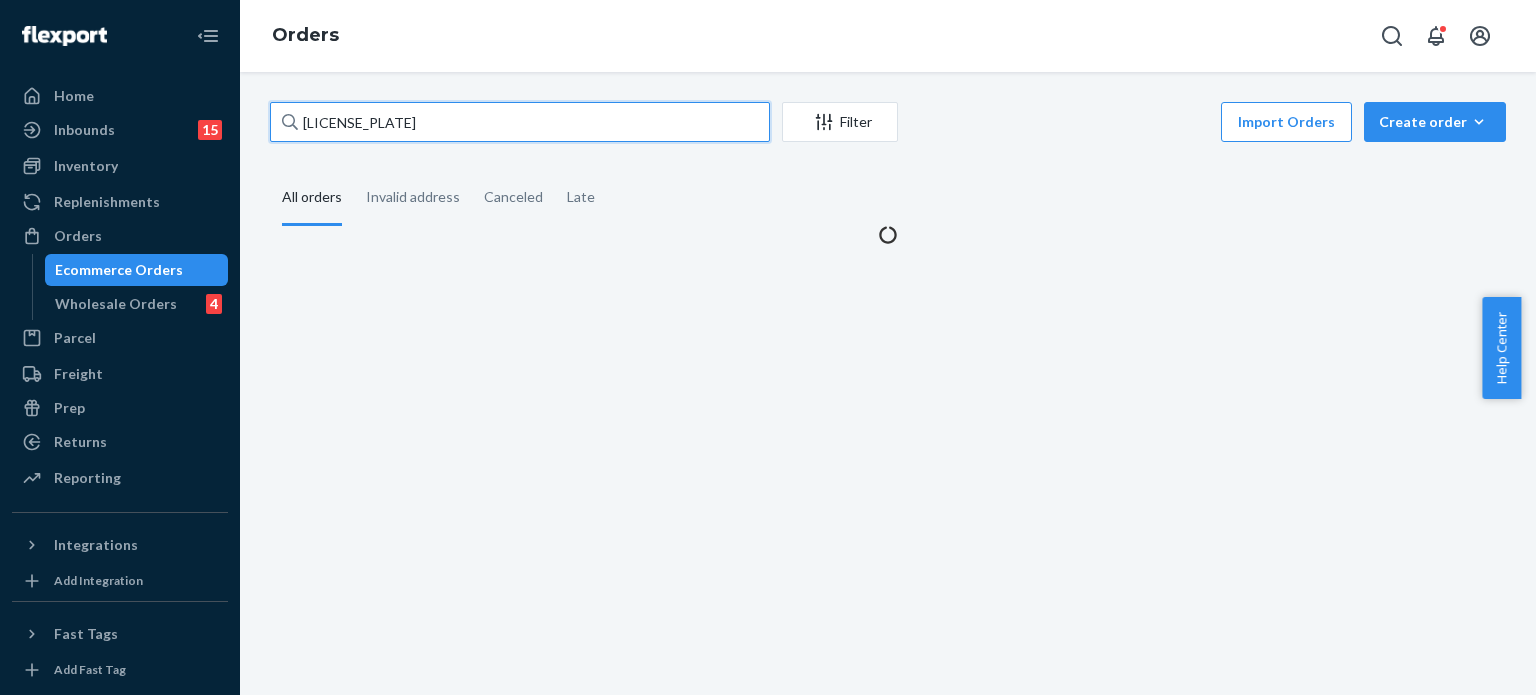 type on "[LICENSE_PLATE]" 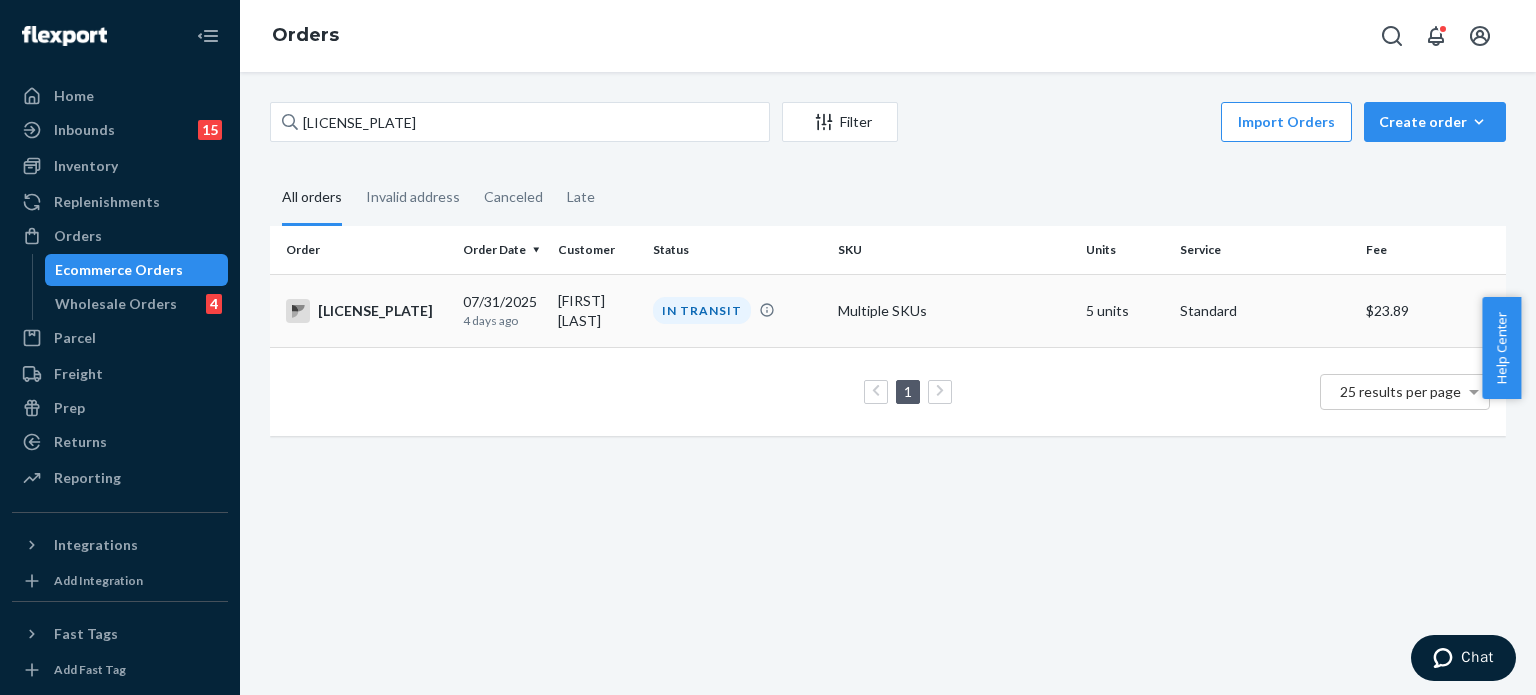 click on "IN TRANSIT" at bounding box center (737, 310) 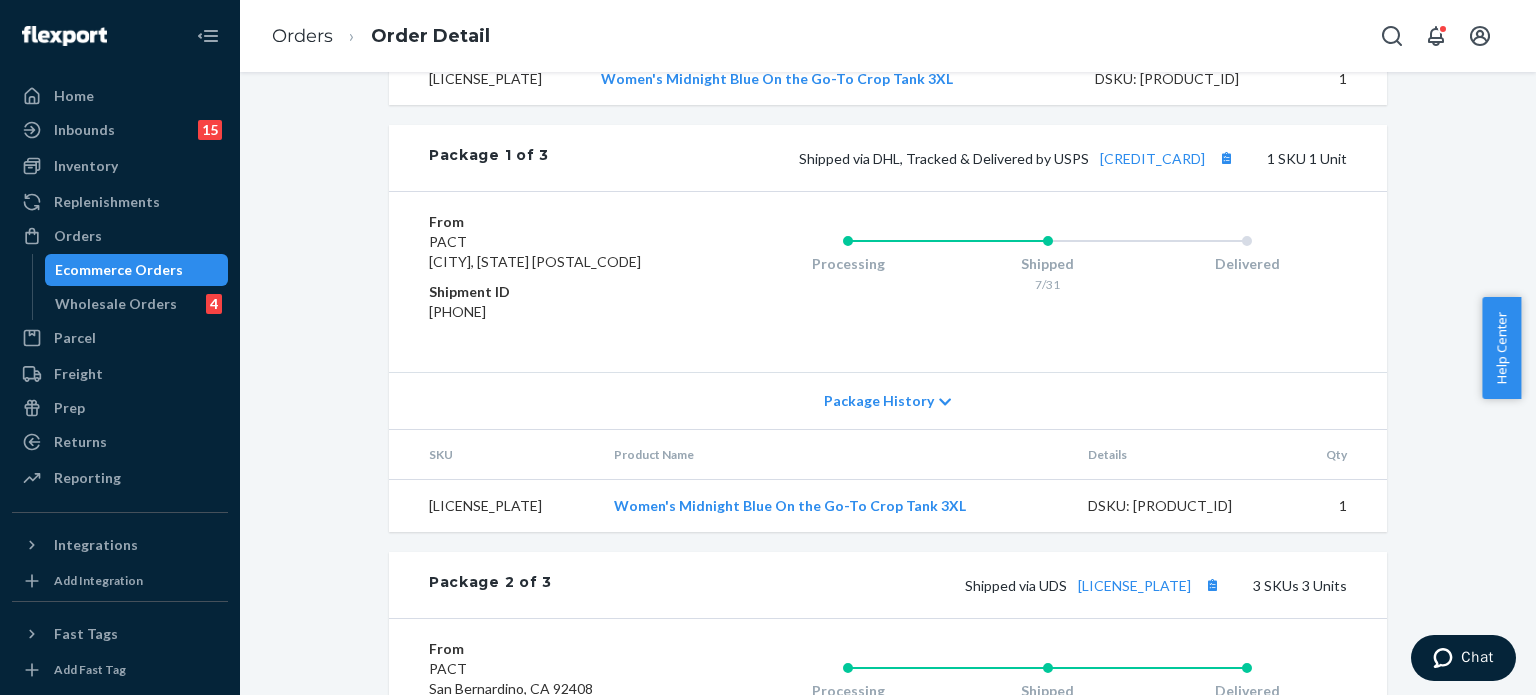 scroll, scrollTop: 968, scrollLeft: 0, axis: vertical 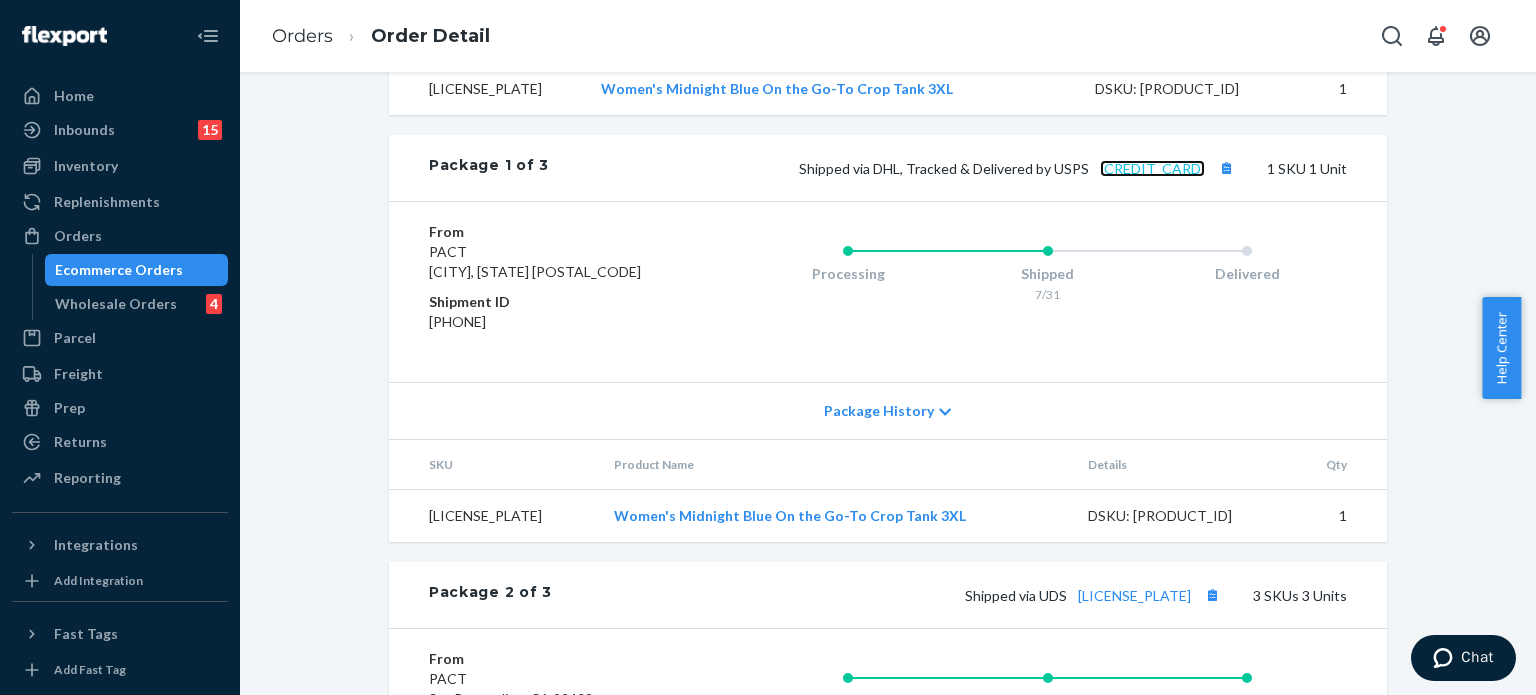 click on "[CREDIT_CARD]" at bounding box center (1152, 168) 